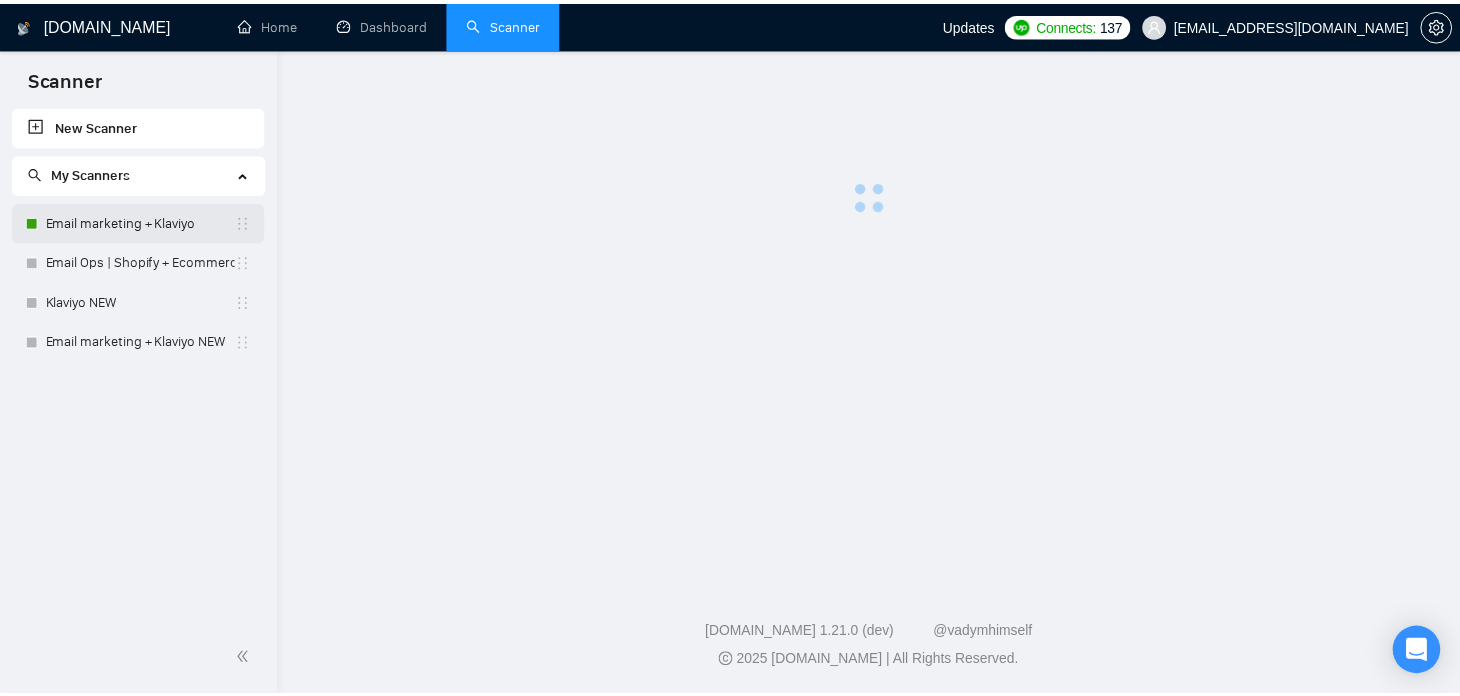 scroll, scrollTop: 0, scrollLeft: 0, axis: both 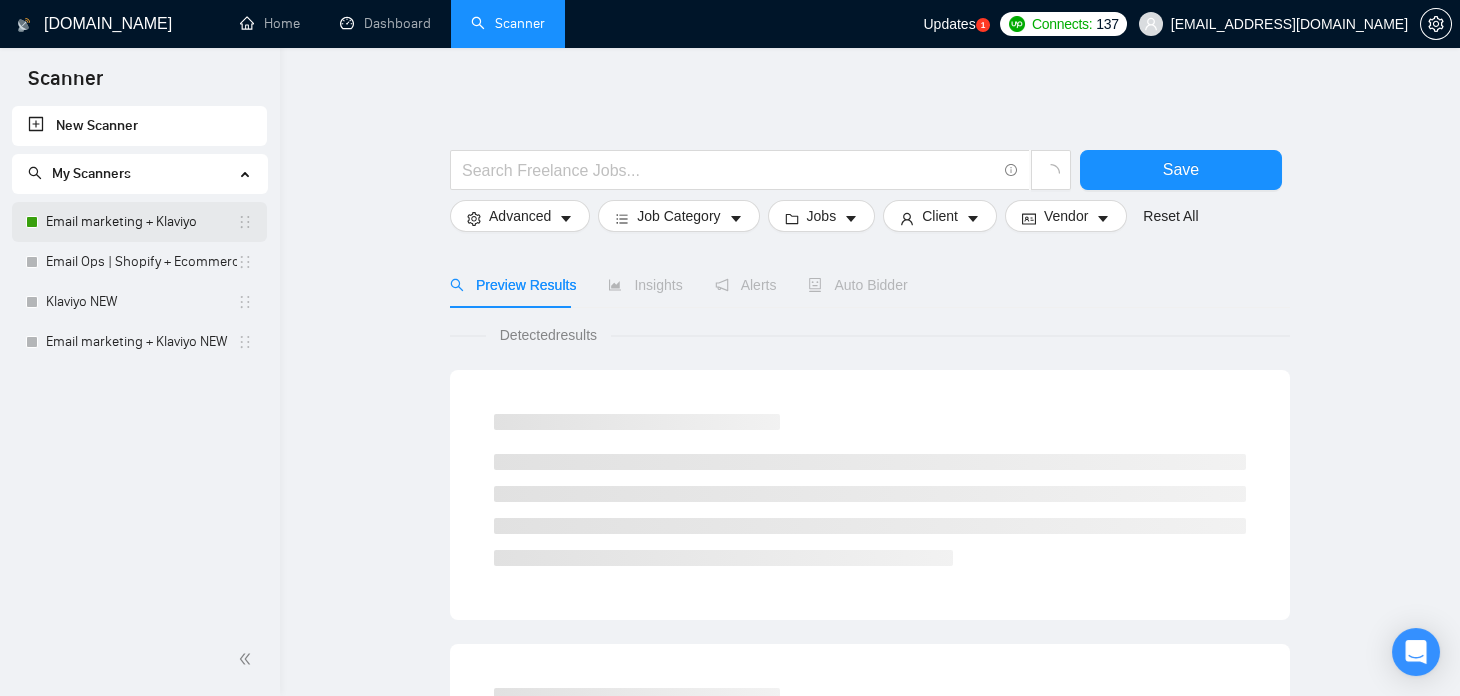click on "Email marketing + Klaviyo" at bounding box center (141, 222) 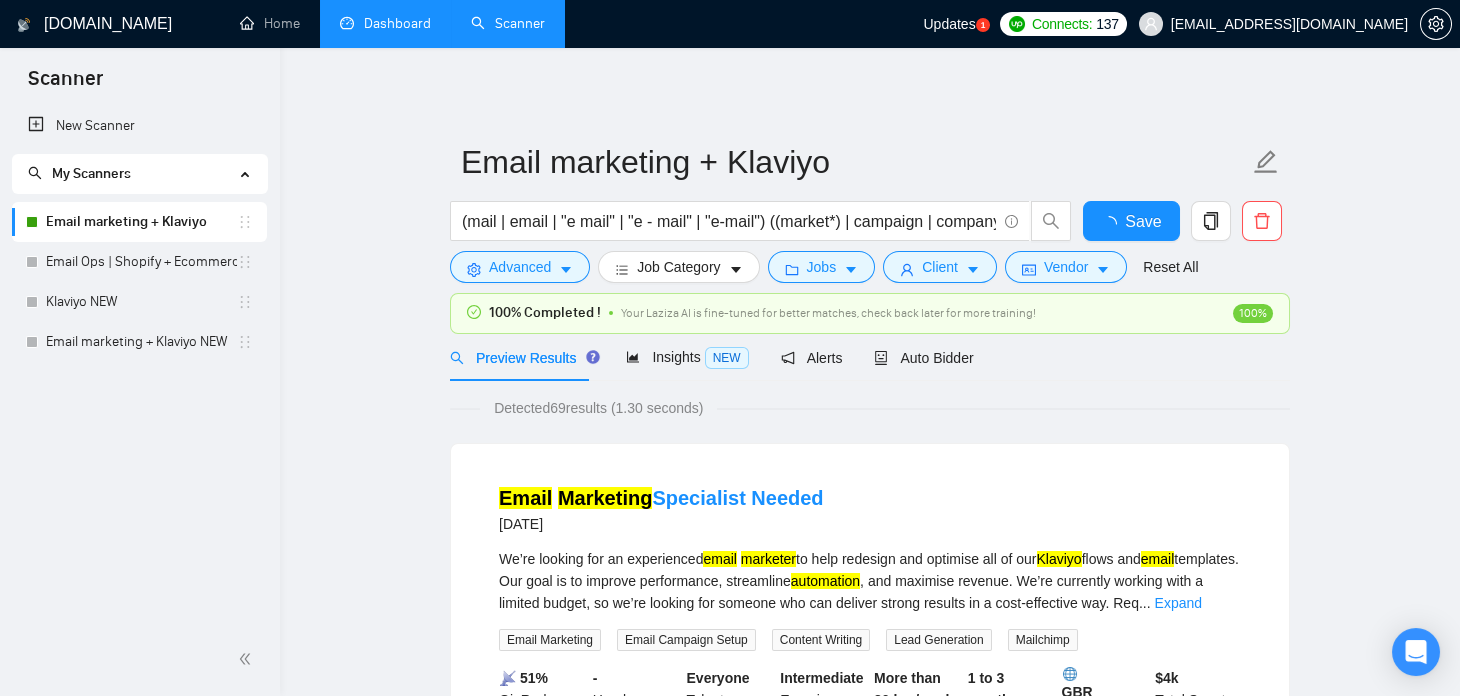 click on "Dashboard" at bounding box center (385, 23) 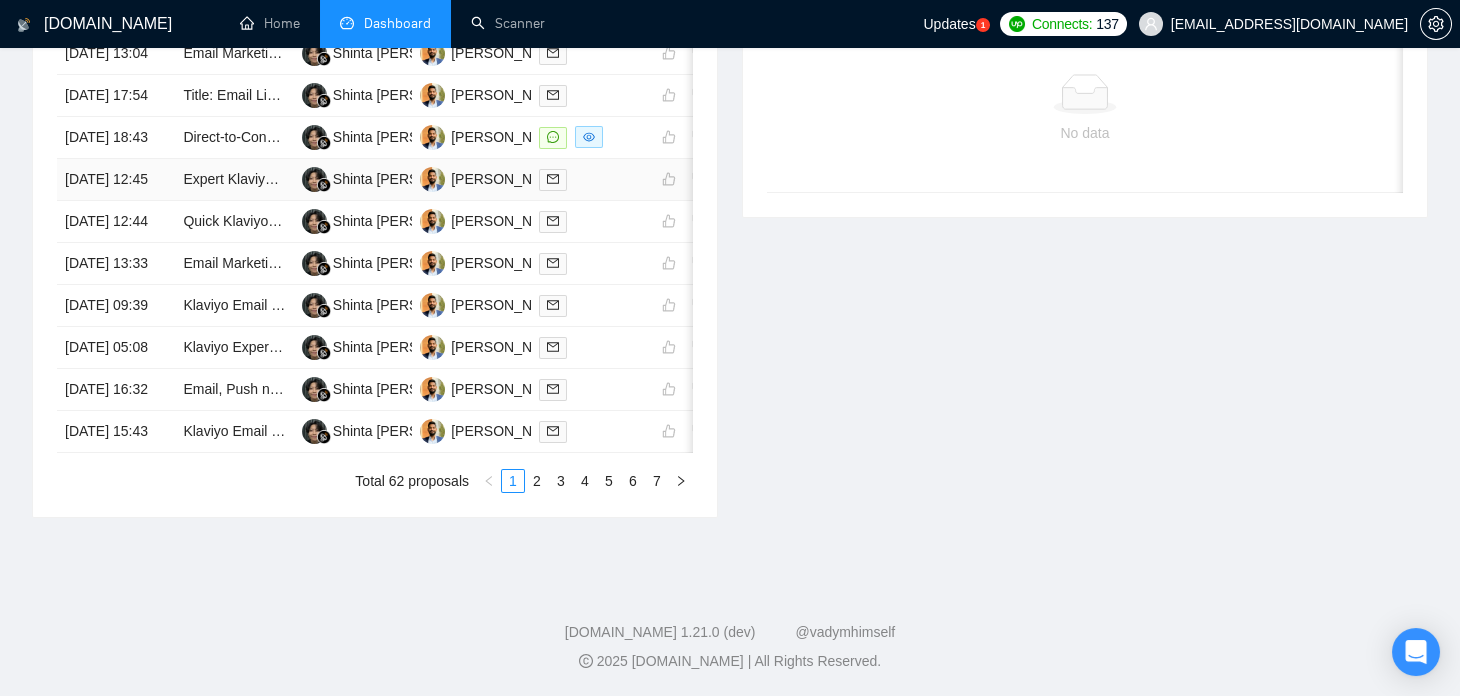 scroll, scrollTop: 960, scrollLeft: 0, axis: vertical 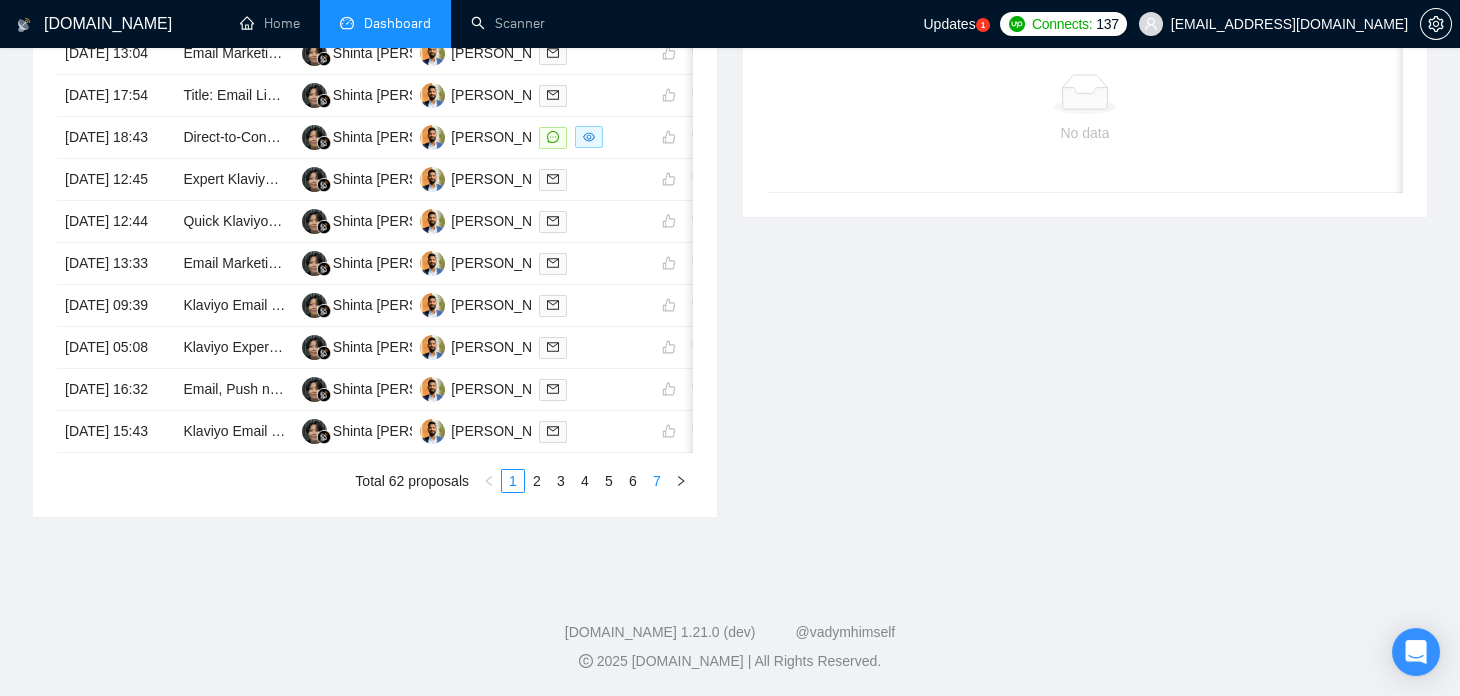 click on "7" at bounding box center (657, 481) 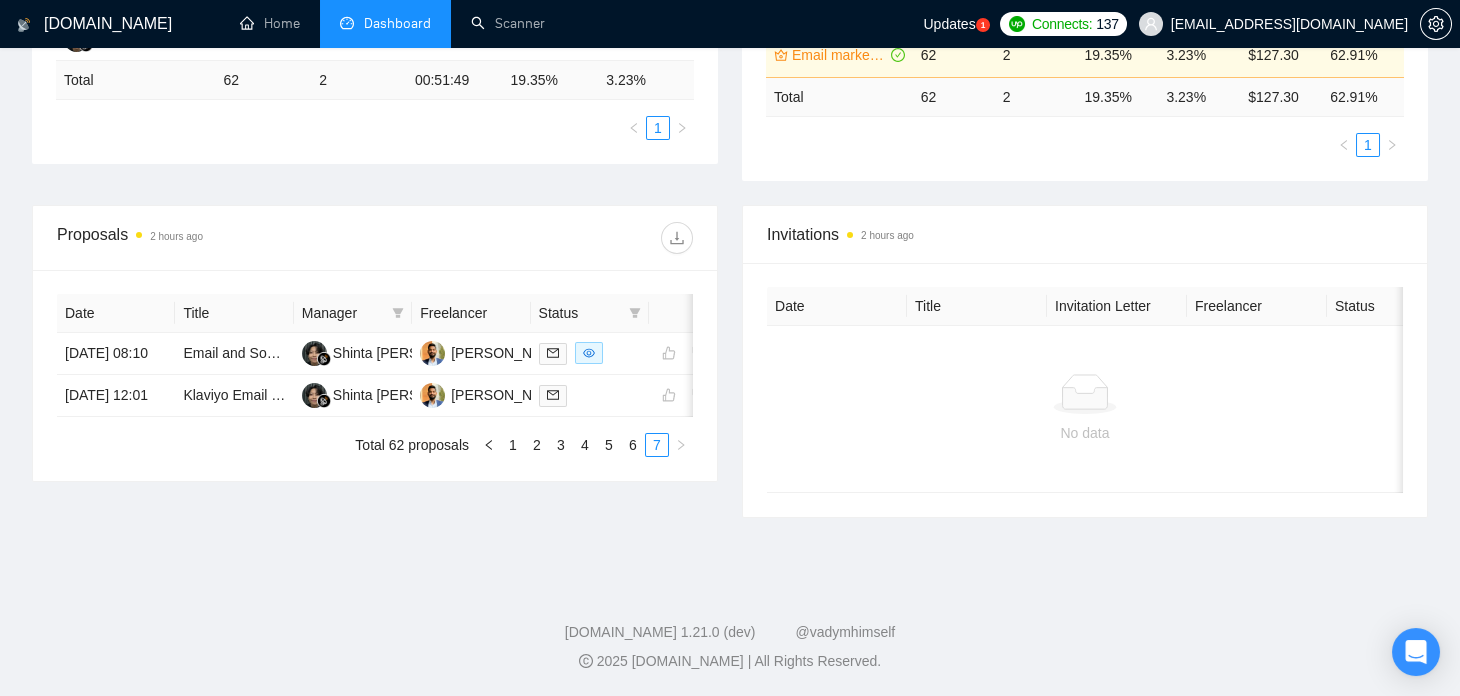 scroll, scrollTop: 473, scrollLeft: 0, axis: vertical 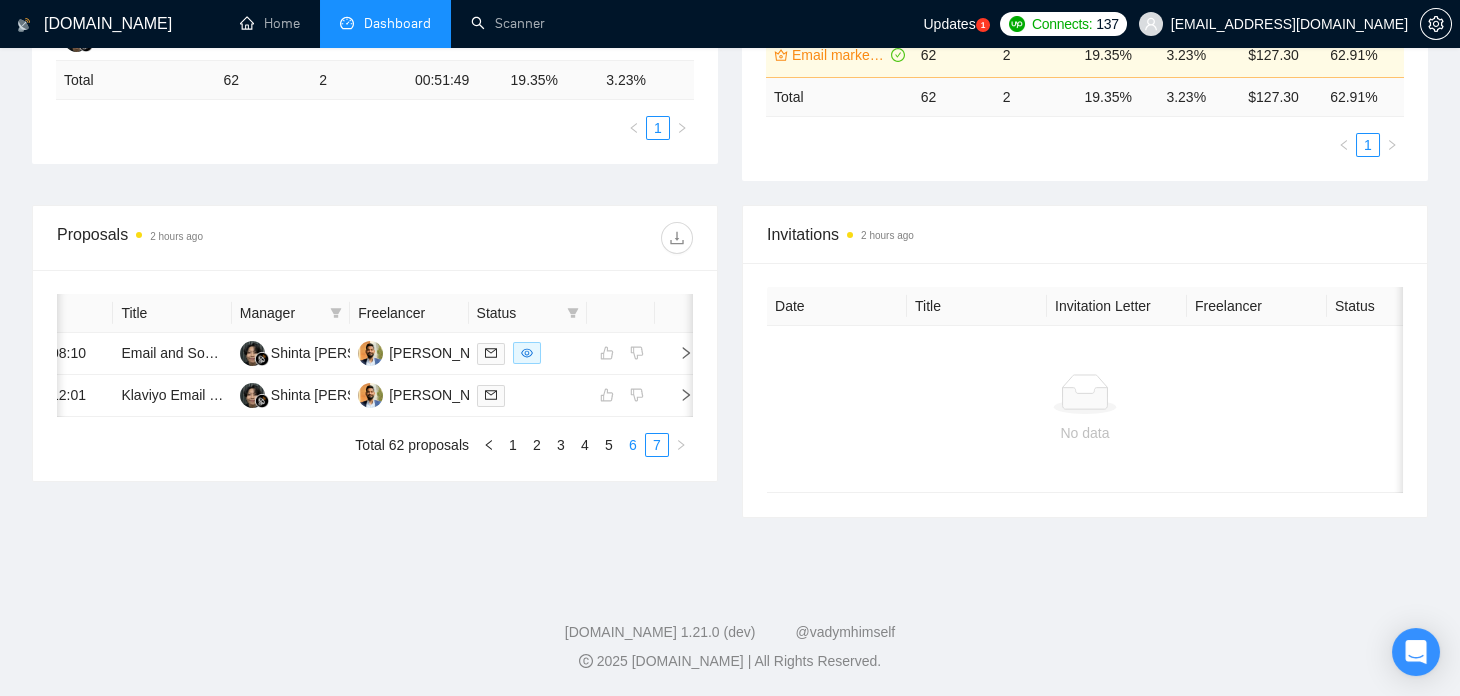 click on "6" at bounding box center (633, 445) 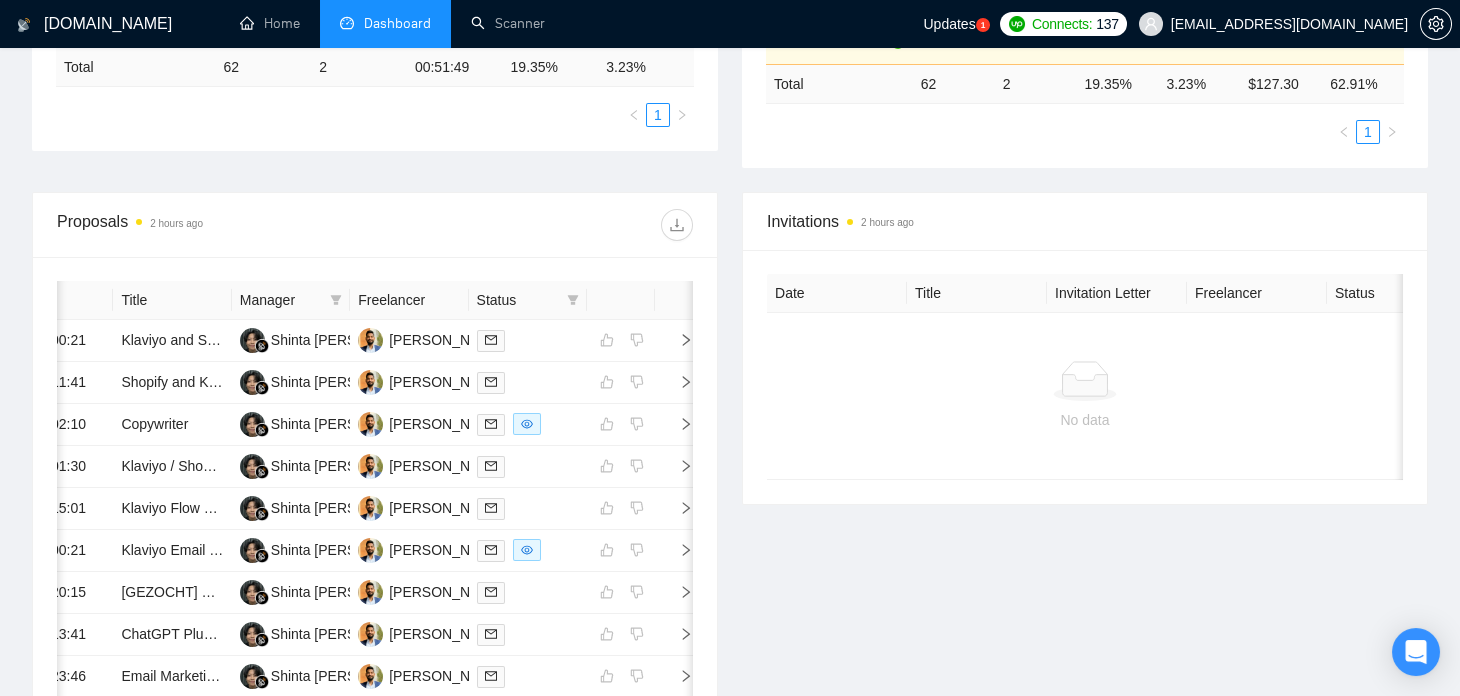 scroll, scrollTop: 960, scrollLeft: 0, axis: vertical 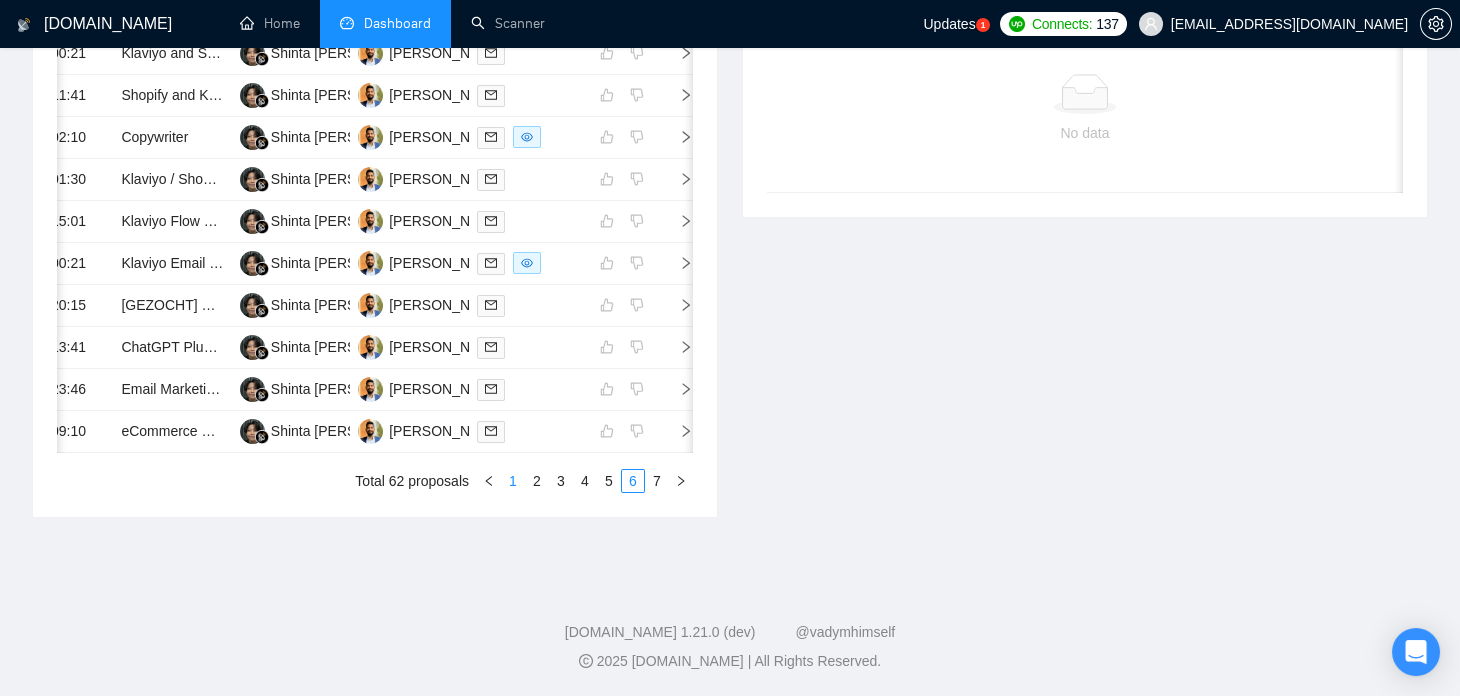 click on "1" at bounding box center (513, 481) 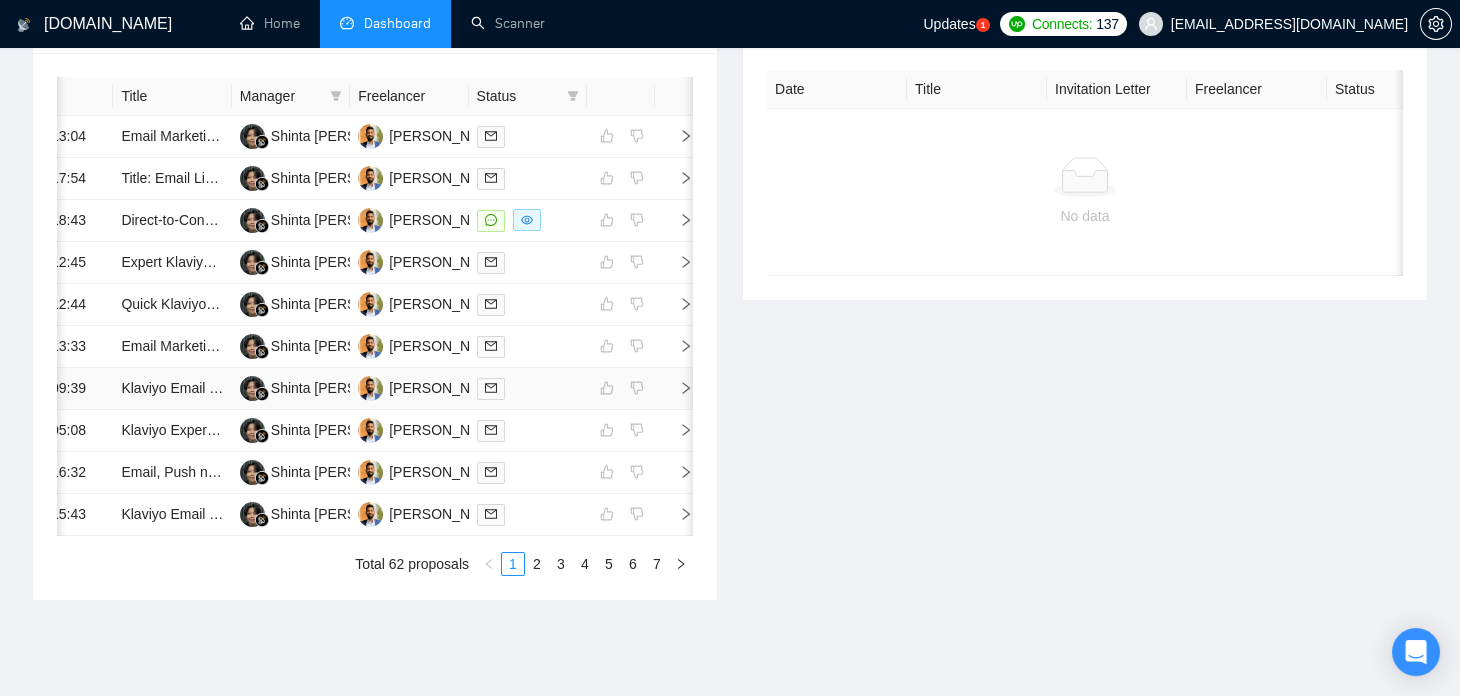 scroll, scrollTop: 618, scrollLeft: 0, axis: vertical 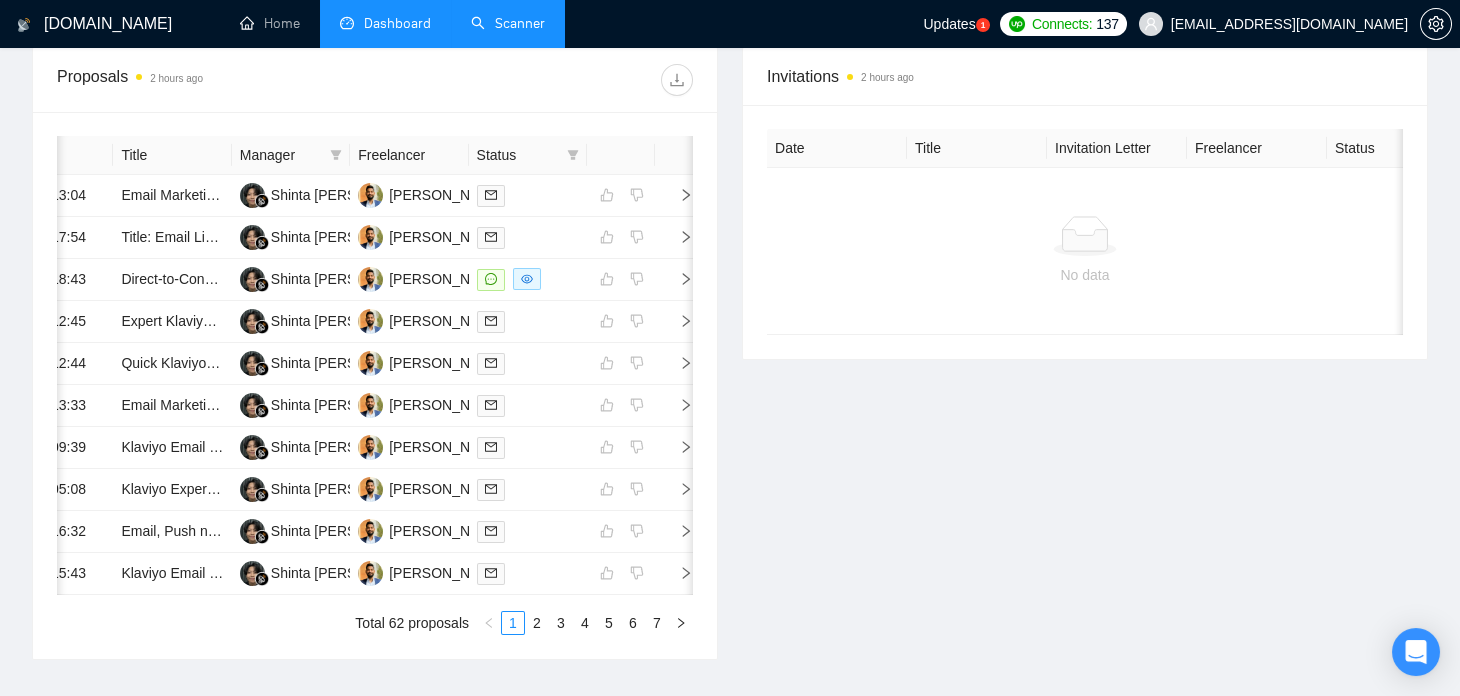 click on "Scanner" at bounding box center (508, 23) 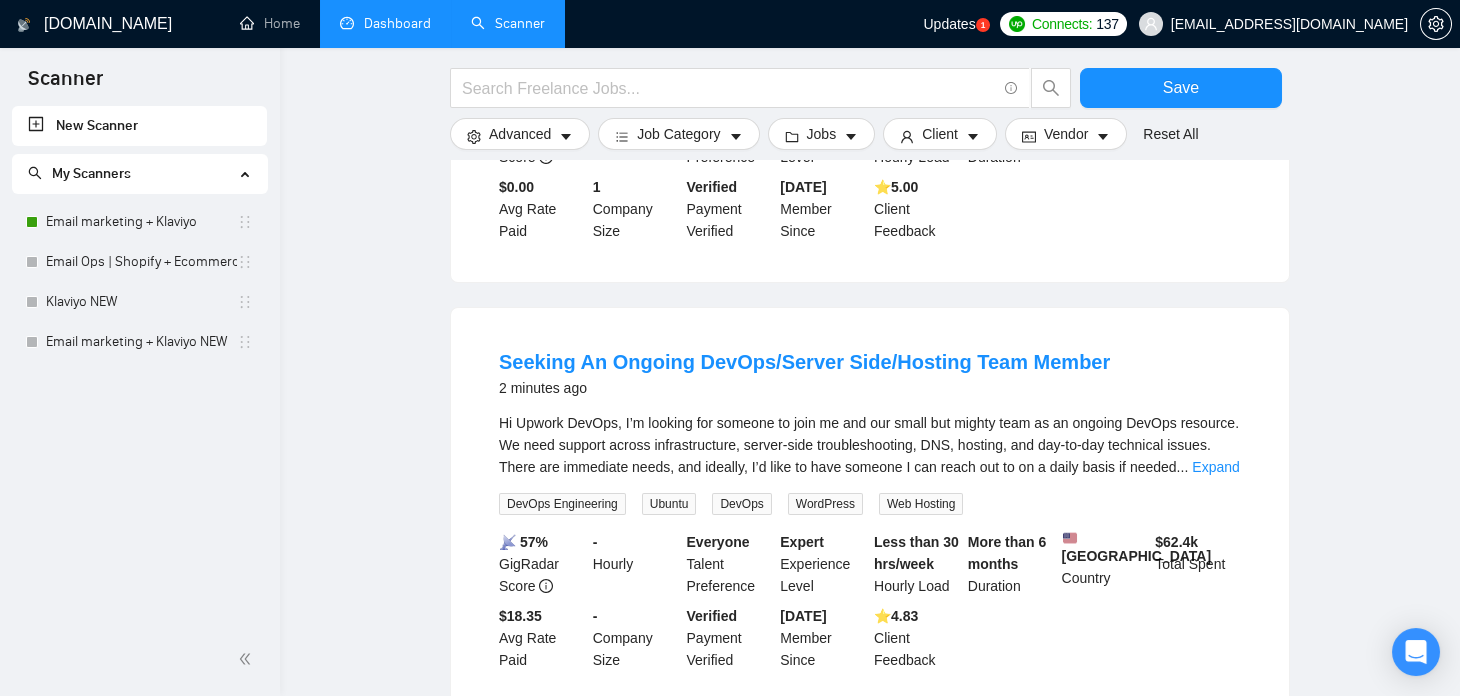 scroll, scrollTop: 575, scrollLeft: 0, axis: vertical 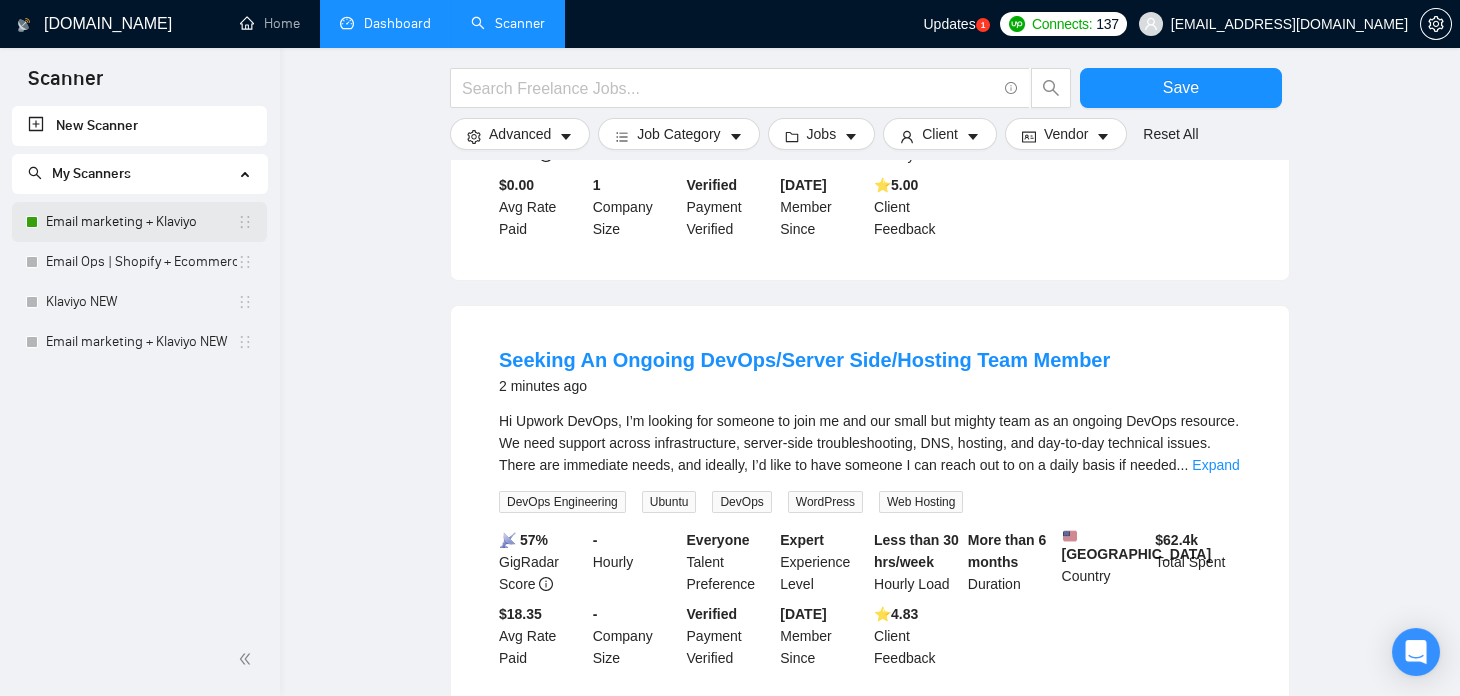 click on "Email marketing + Klaviyo" at bounding box center (141, 222) 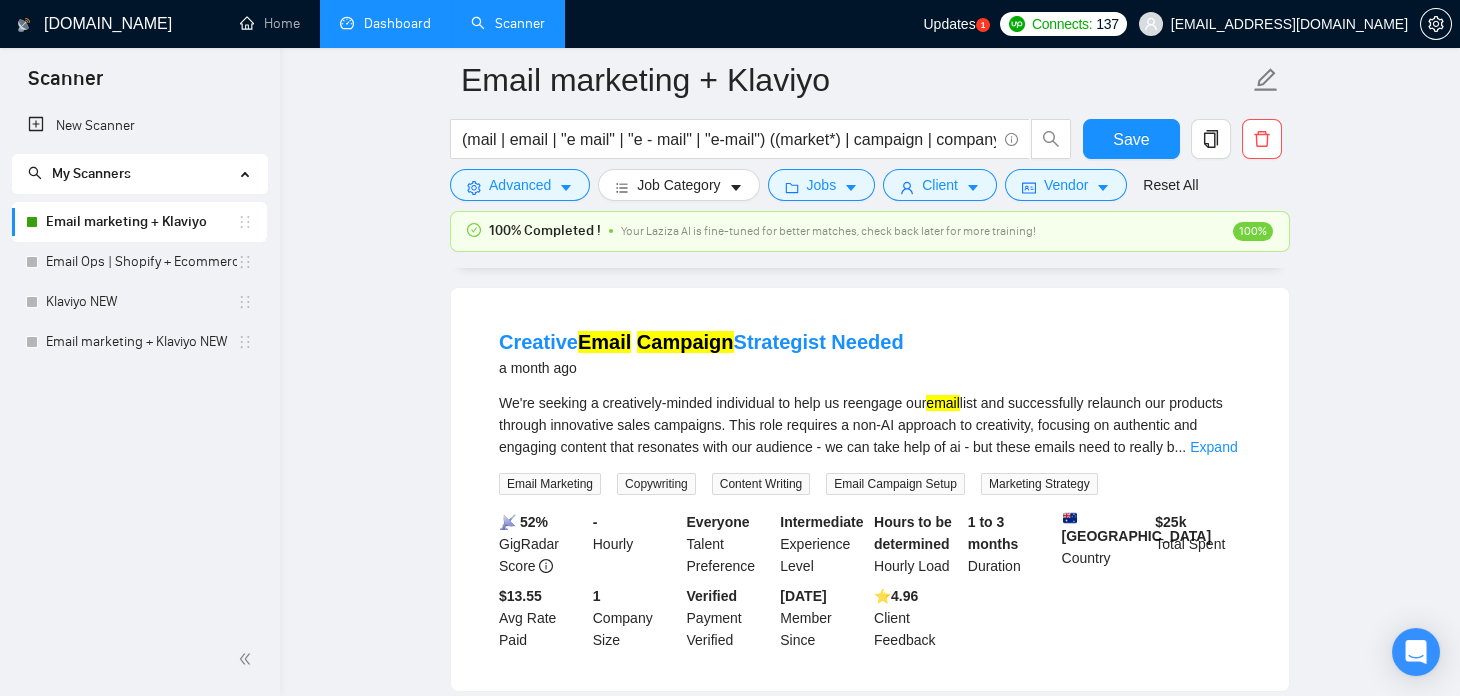 scroll, scrollTop: 1007, scrollLeft: 0, axis: vertical 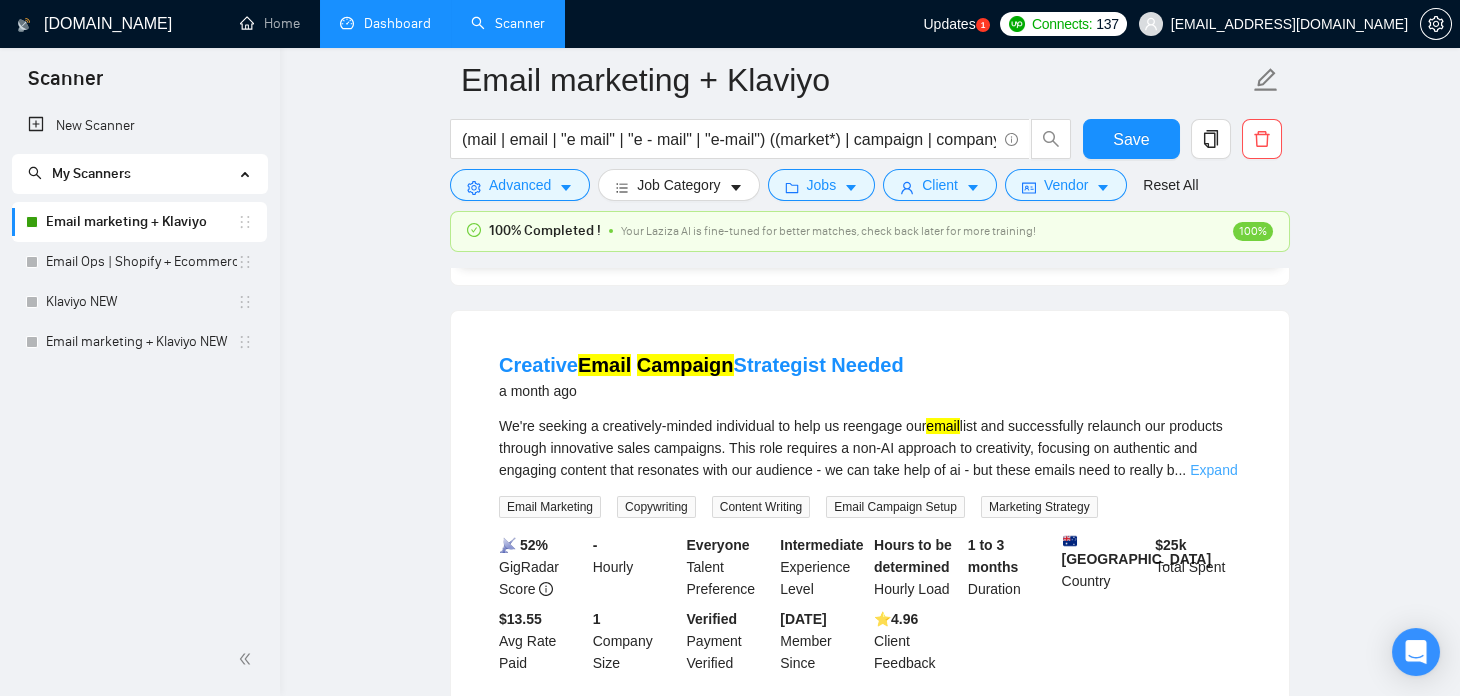 click on "Expand" at bounding box center [1213, 470] 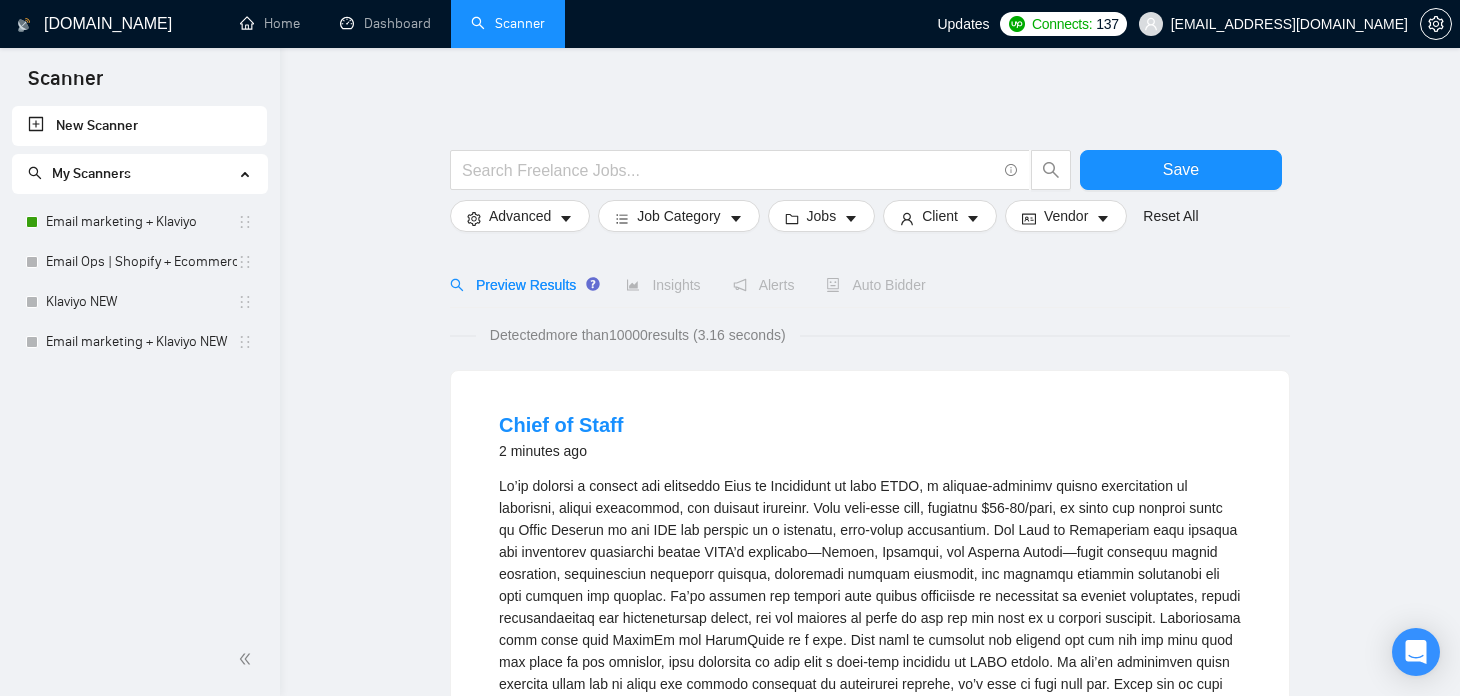 scroll, scrollTop: 0, scrollLeft: 0, axis: both 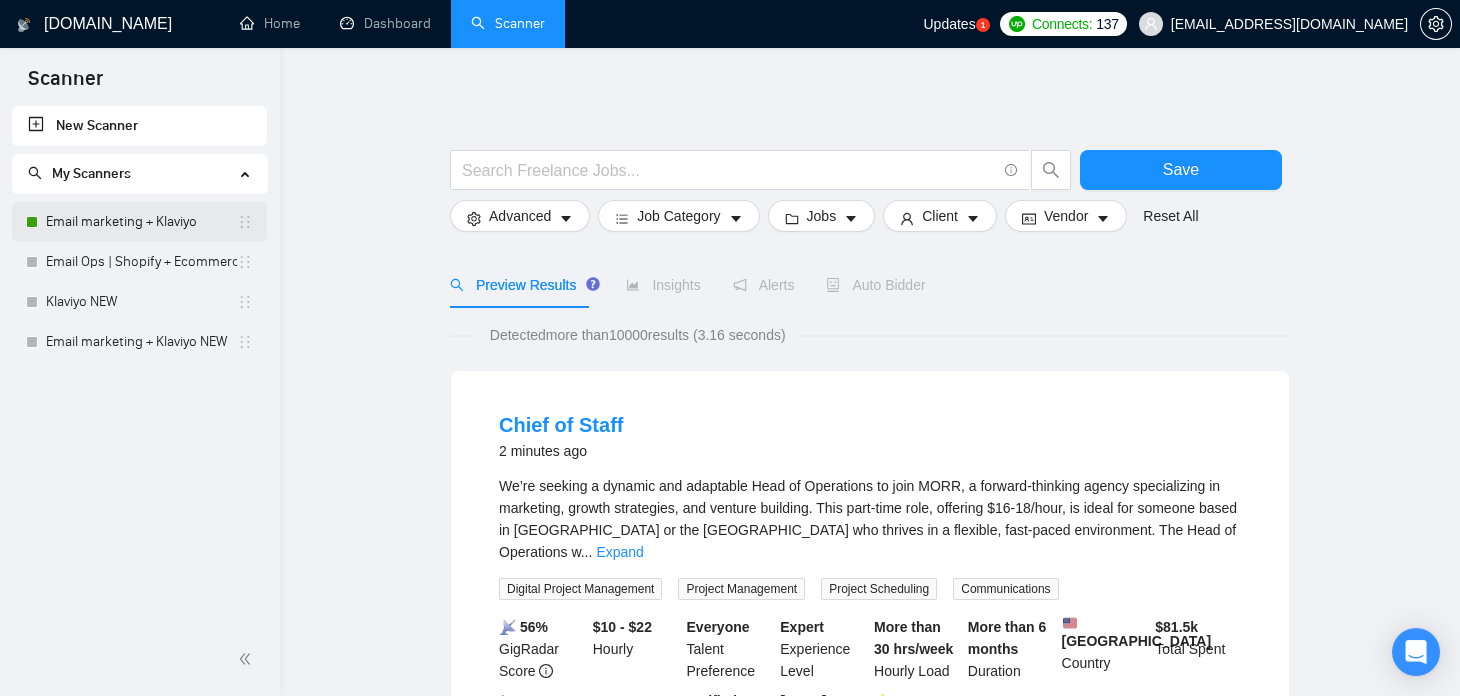 click on "Email marketing + Klaviyo" at bounding box center (141, 222) 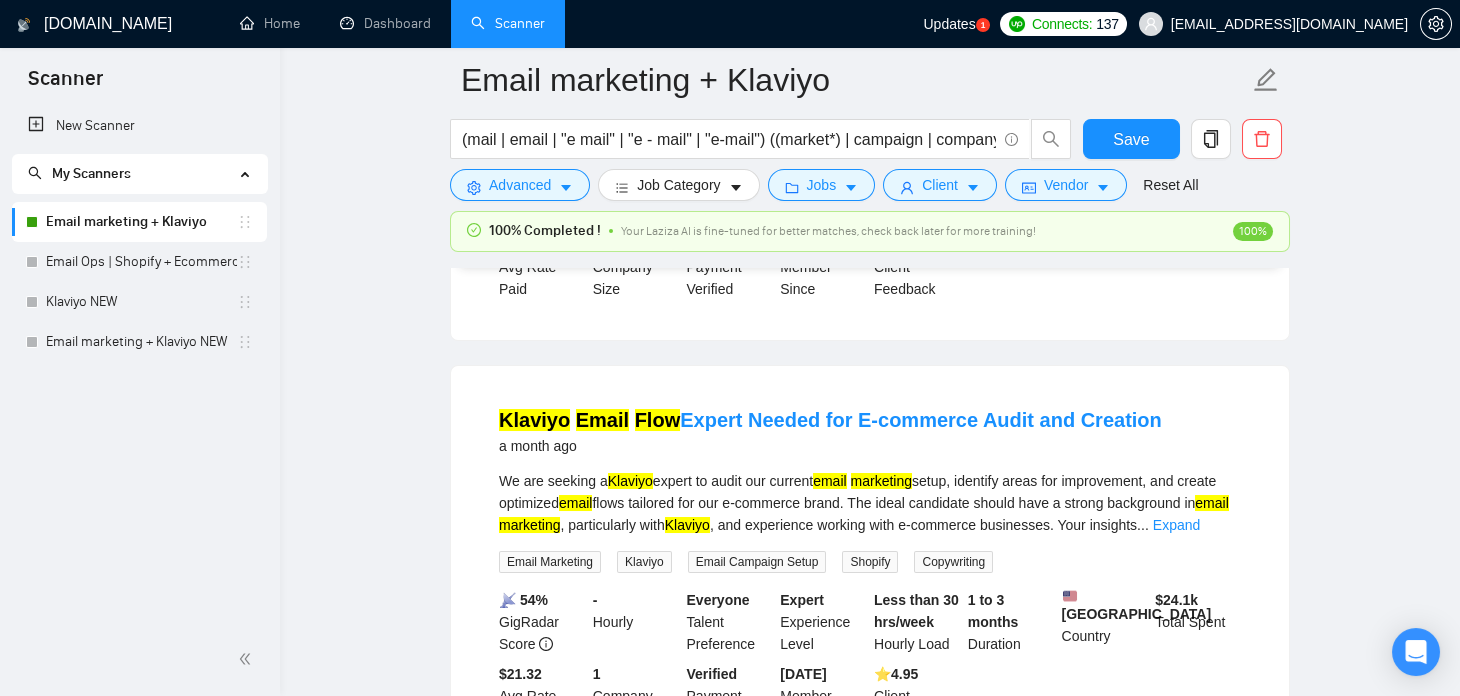scroll, scrollTop: 523, scrollLeft: 0, axis: vertical 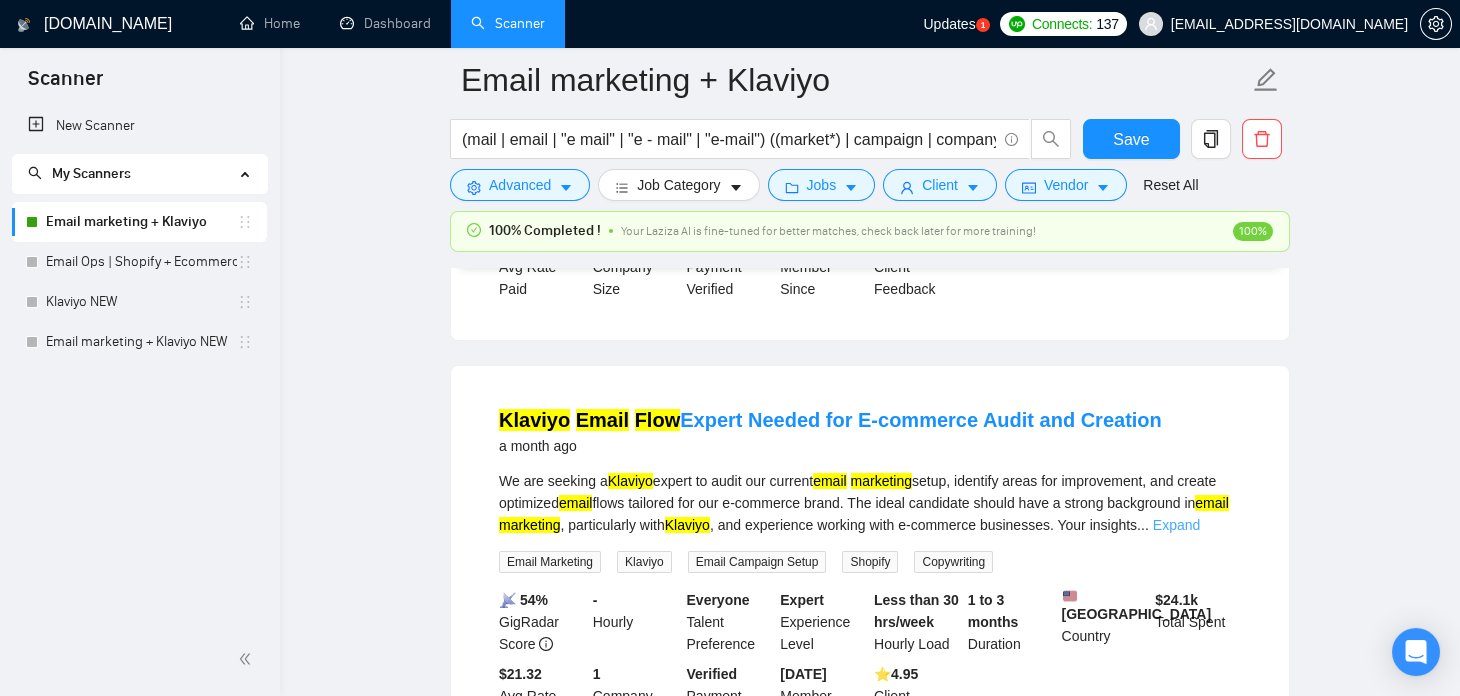 click on "Expand" at bounding box center [1176, 525] 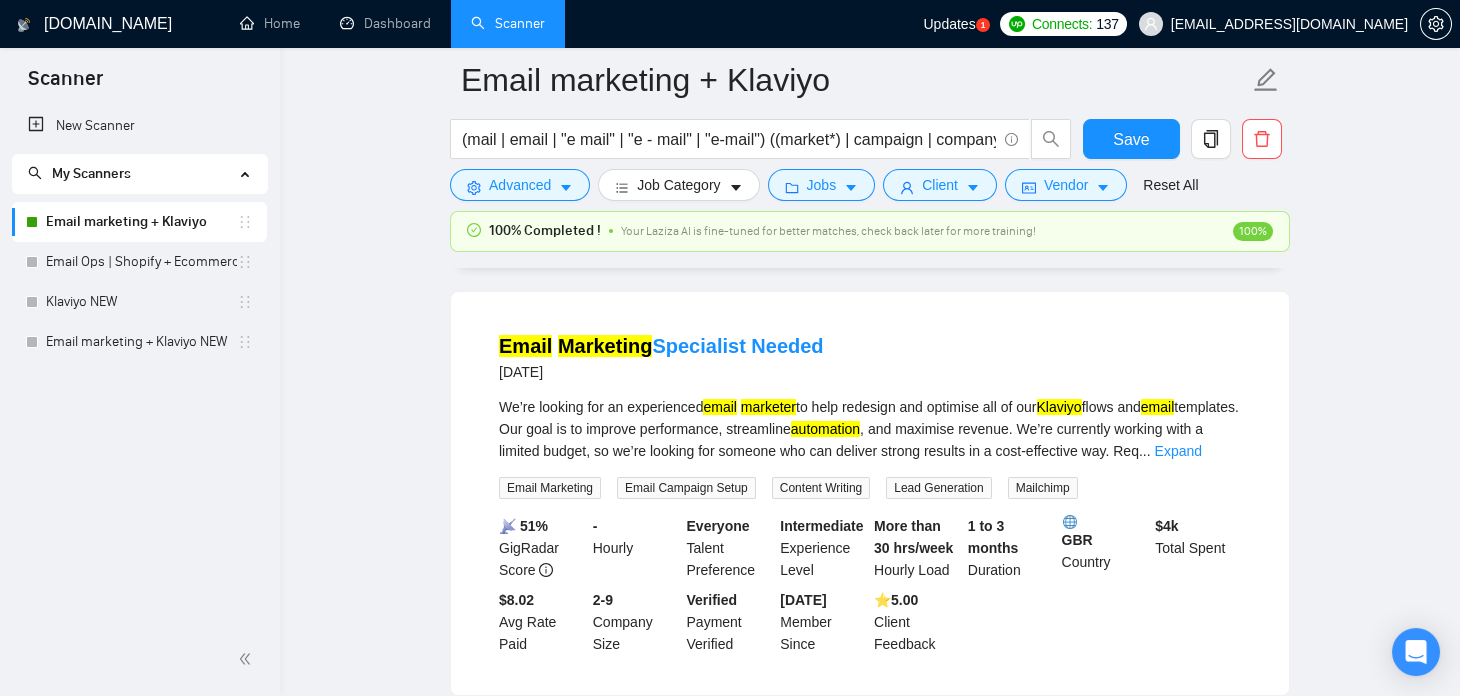 scroll, scrollTop: 168, scrollLeft: 0, axis: vertical 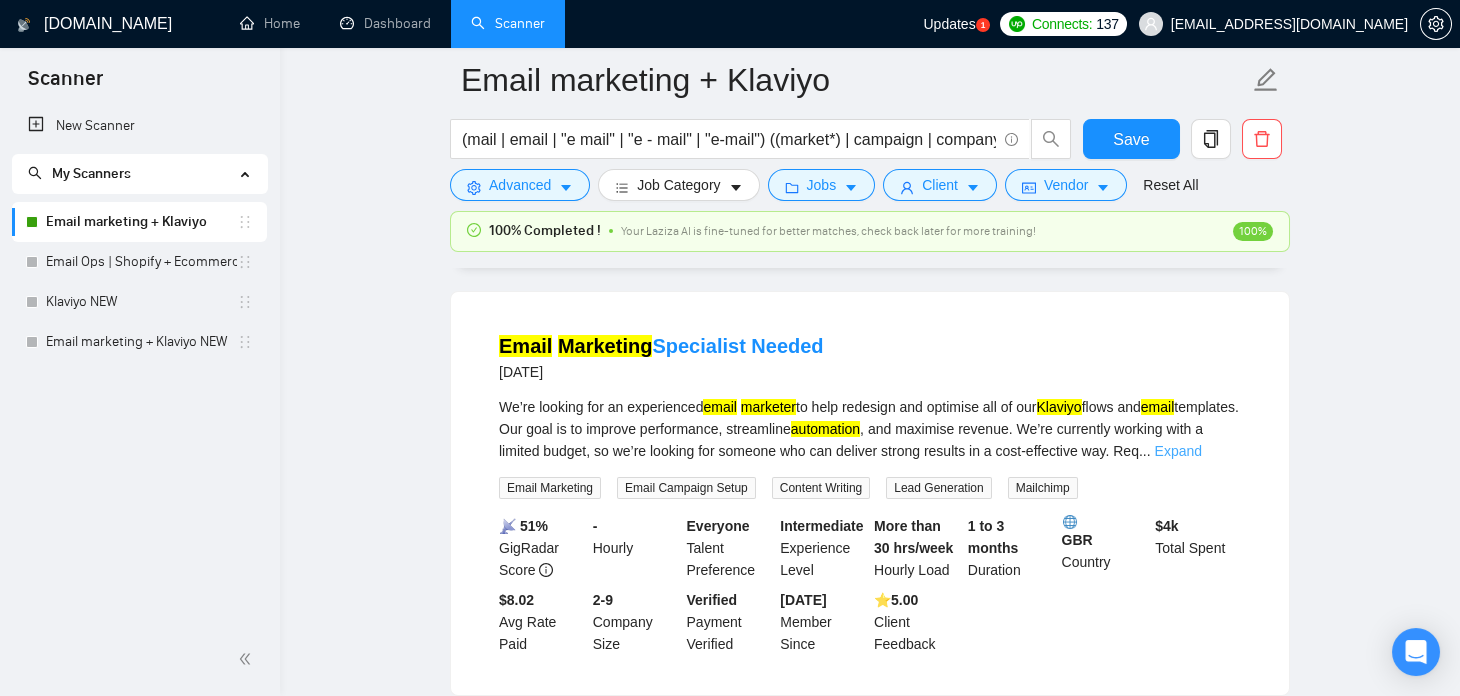 click on "Expand" at bounding box center (1178, 451) 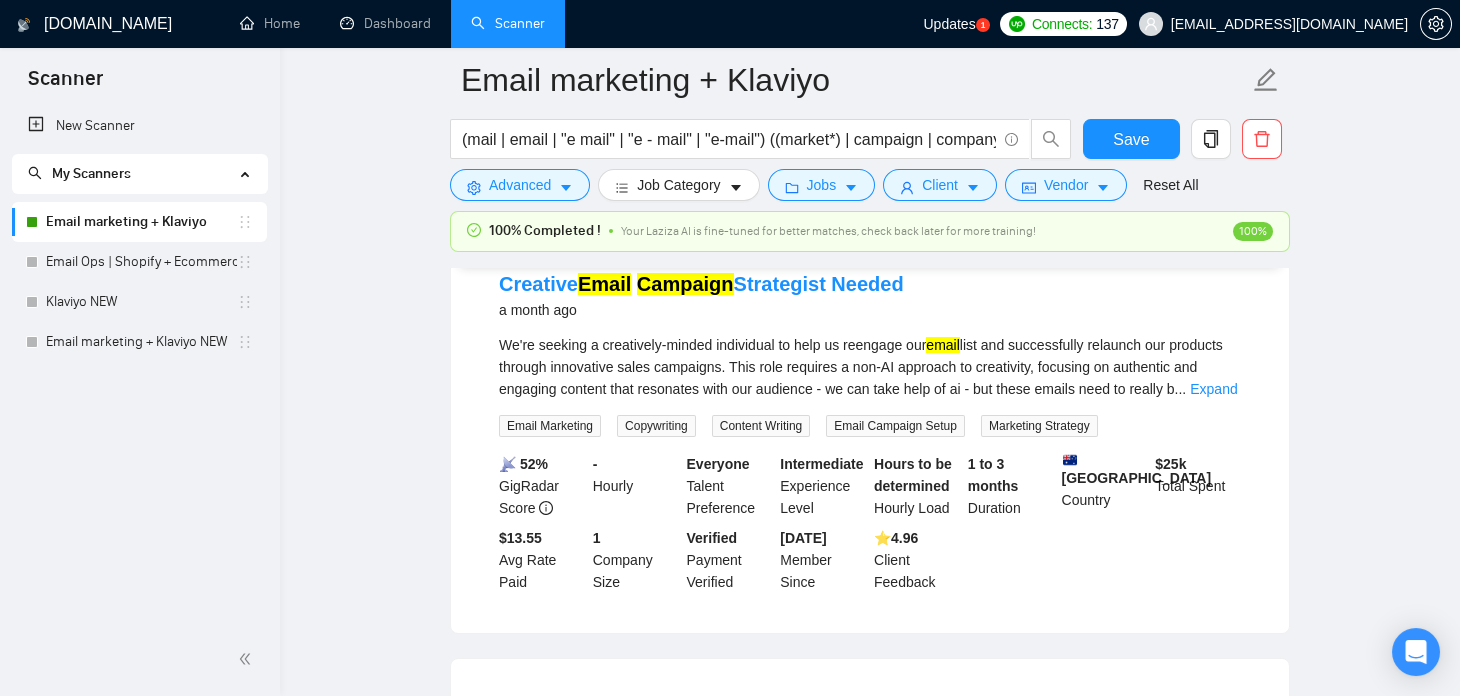 scroll, scrollTop: 1152, scrollLeft: 0, axis: vertical 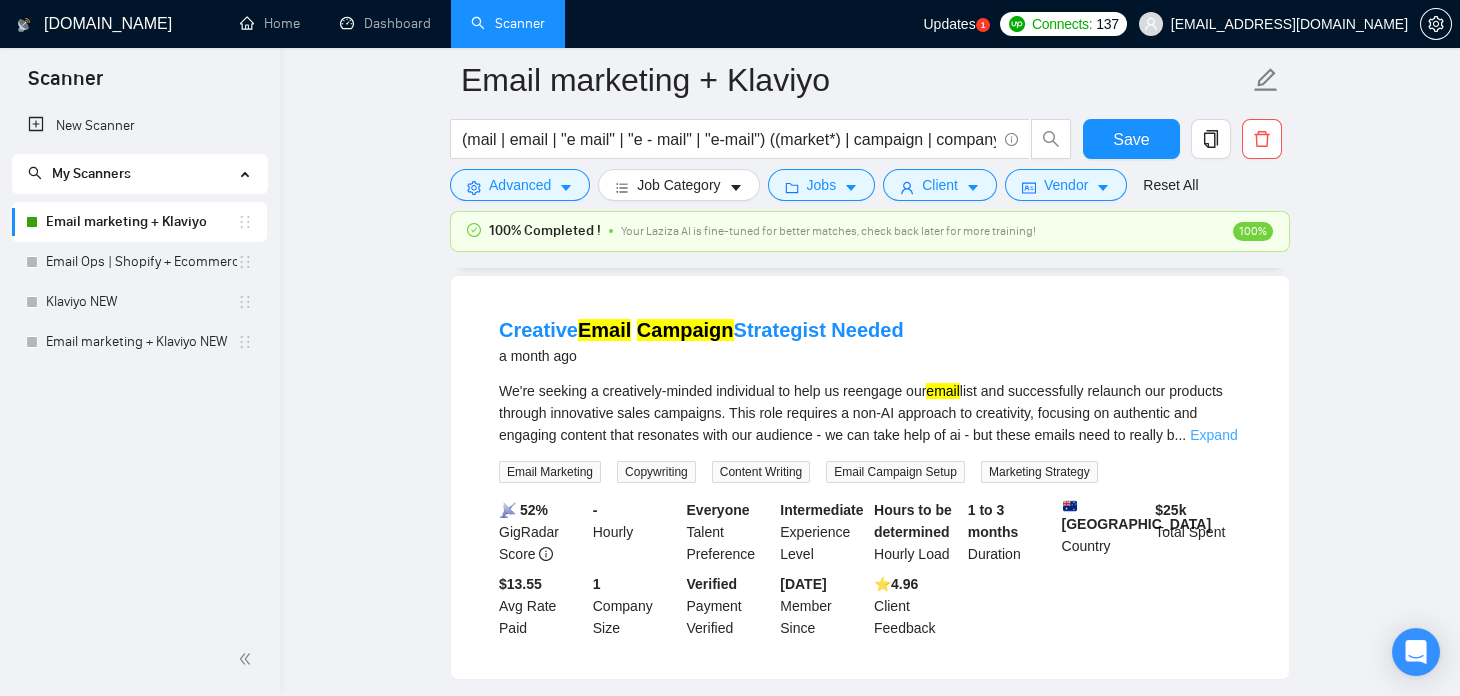 click on "Expand" at bounding box center [1213, 435] 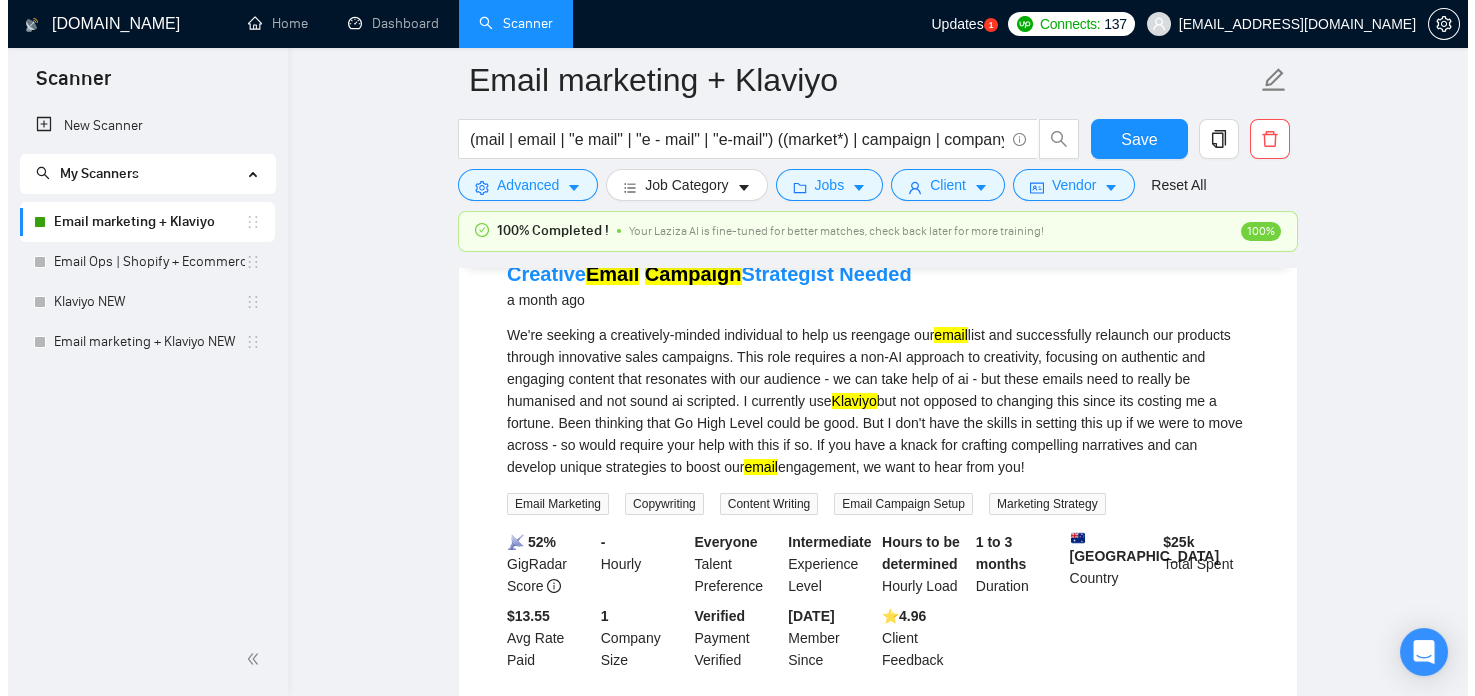 scroll, scrollTop: 1207, scrollLeft: 0, axis: vertical 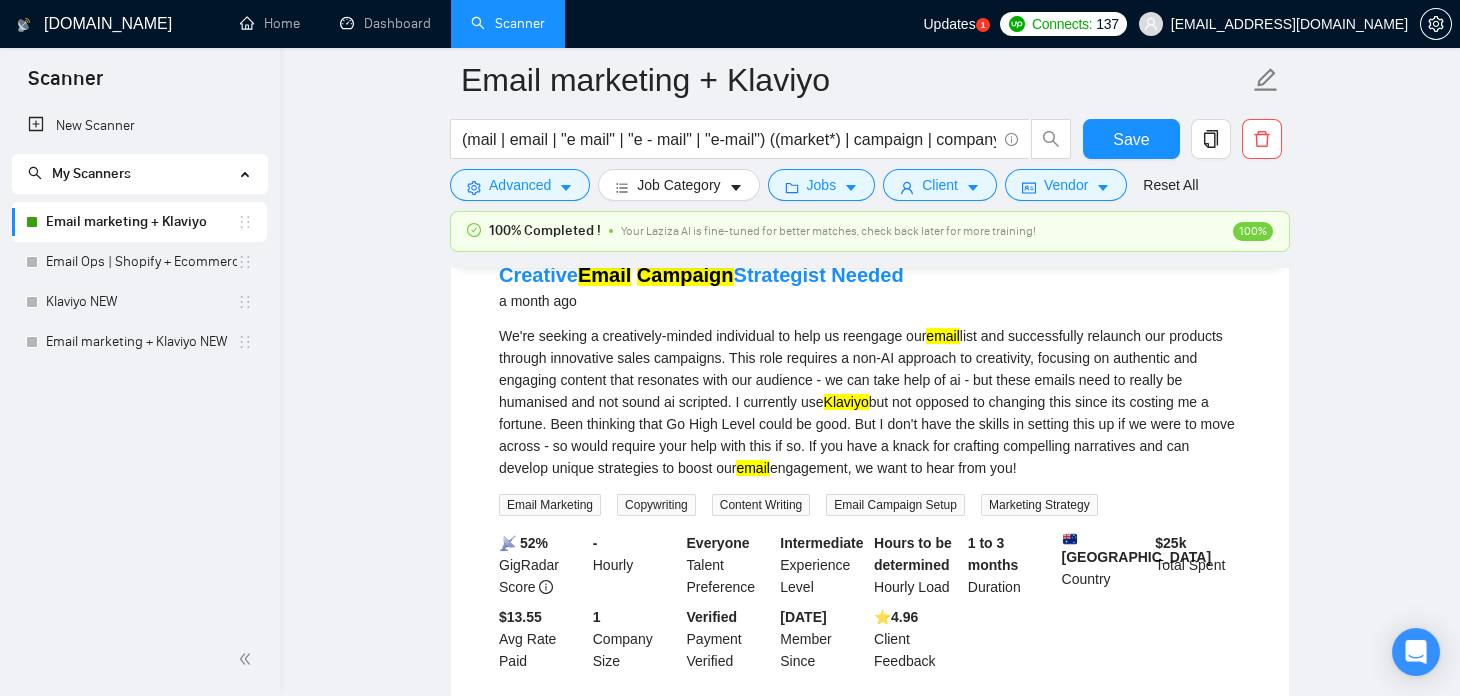 drag, startPoint x: 549, startPoint y: 428, endPoint x: 801, endPoint y: 457, distance: 253.66316 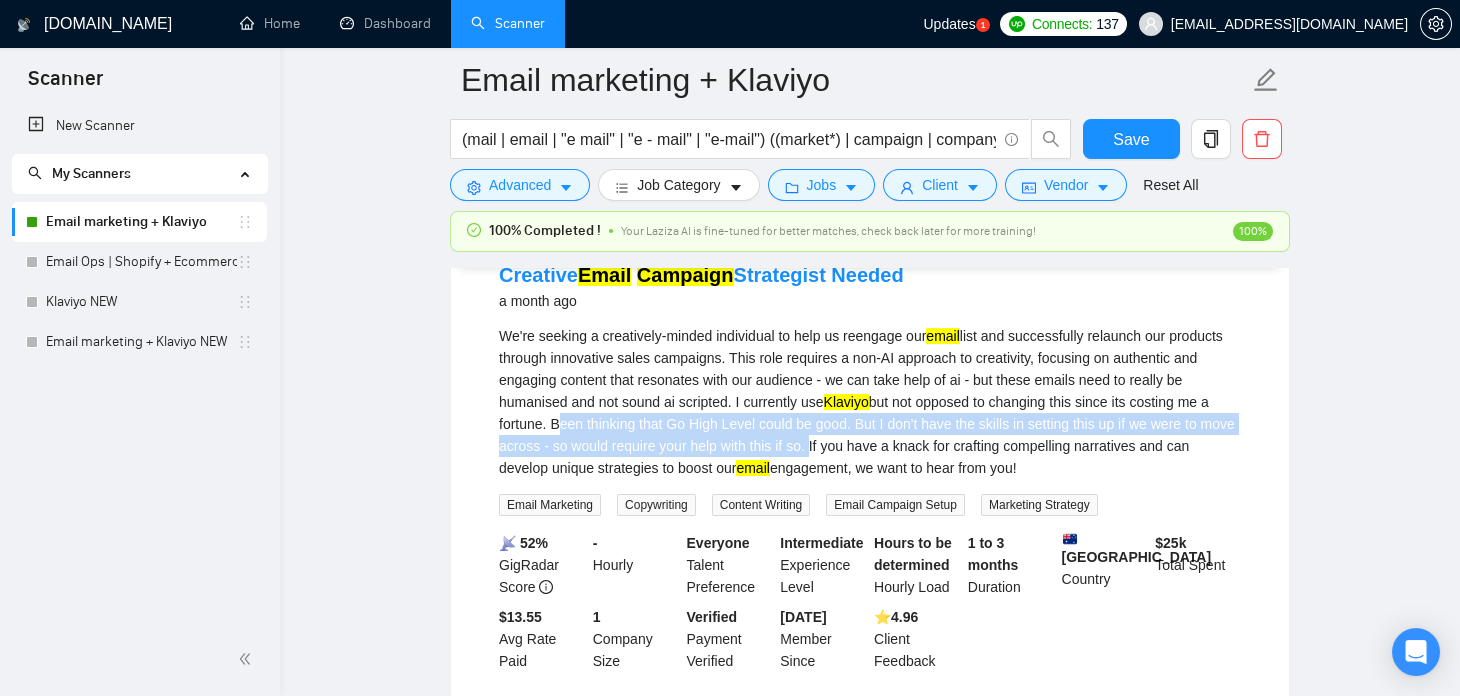 drag, startPoint x: 806, startPoint y: 458, endPoint x: 552, endPoint y: 435, distance: 255.03922 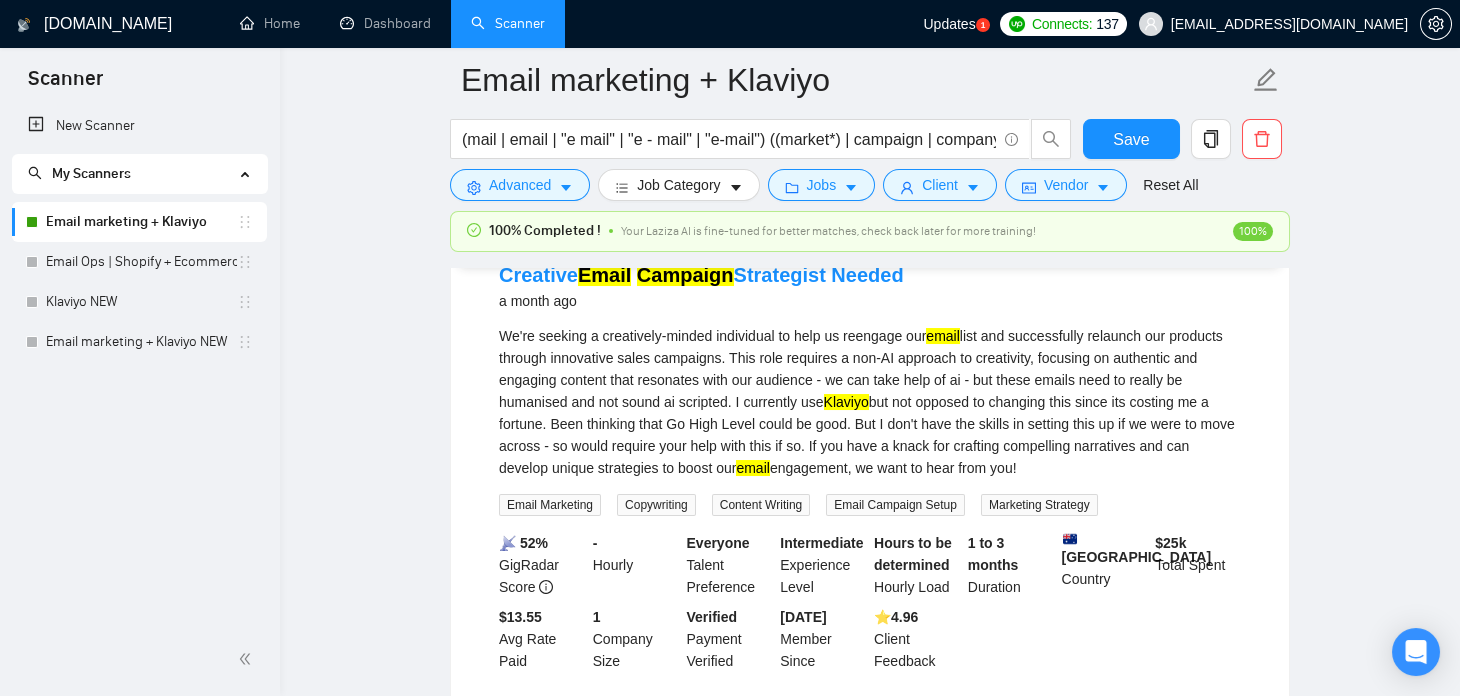click on "Creative  Email   Campaign  Strategist Needed a month ago" at bounding box center (870, 287) 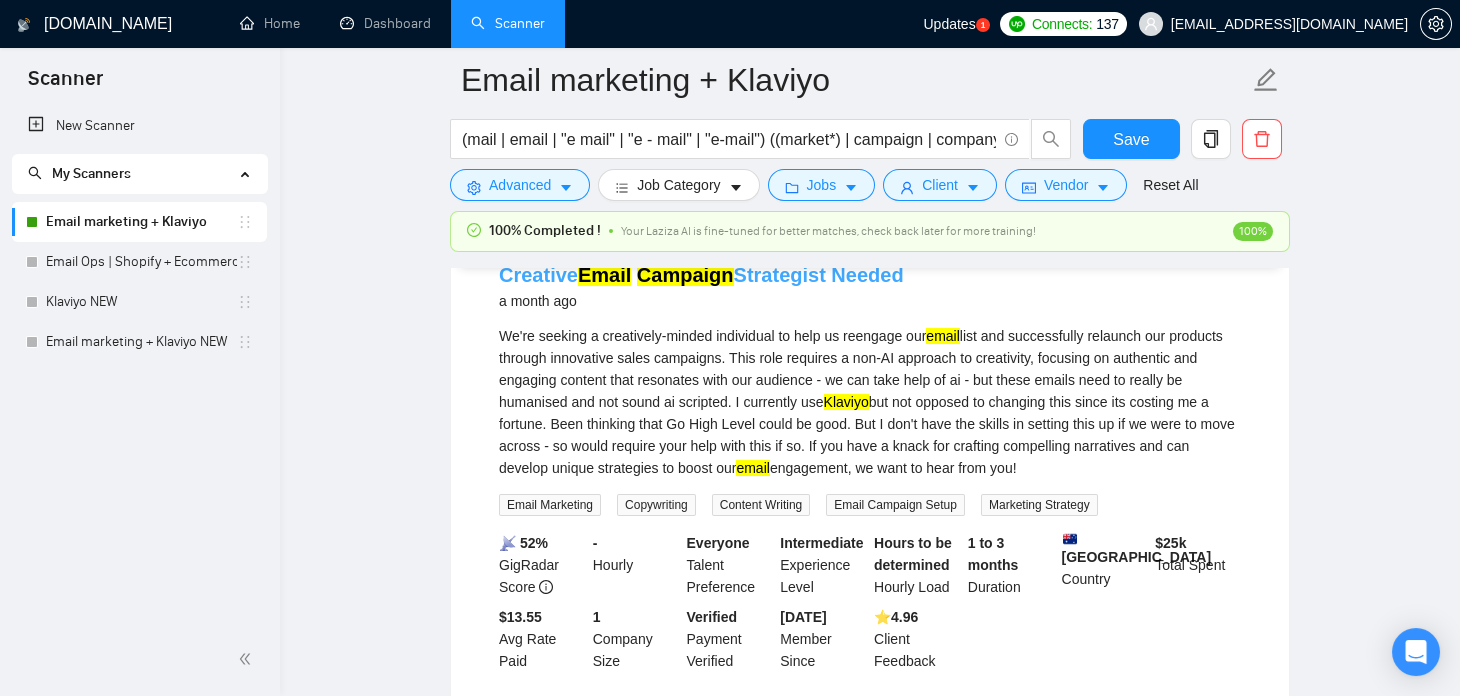 drag, startPoint x: 905, startPoint y: 290, endPoint x: 501, endPoint y: 297, distance: 404.06064 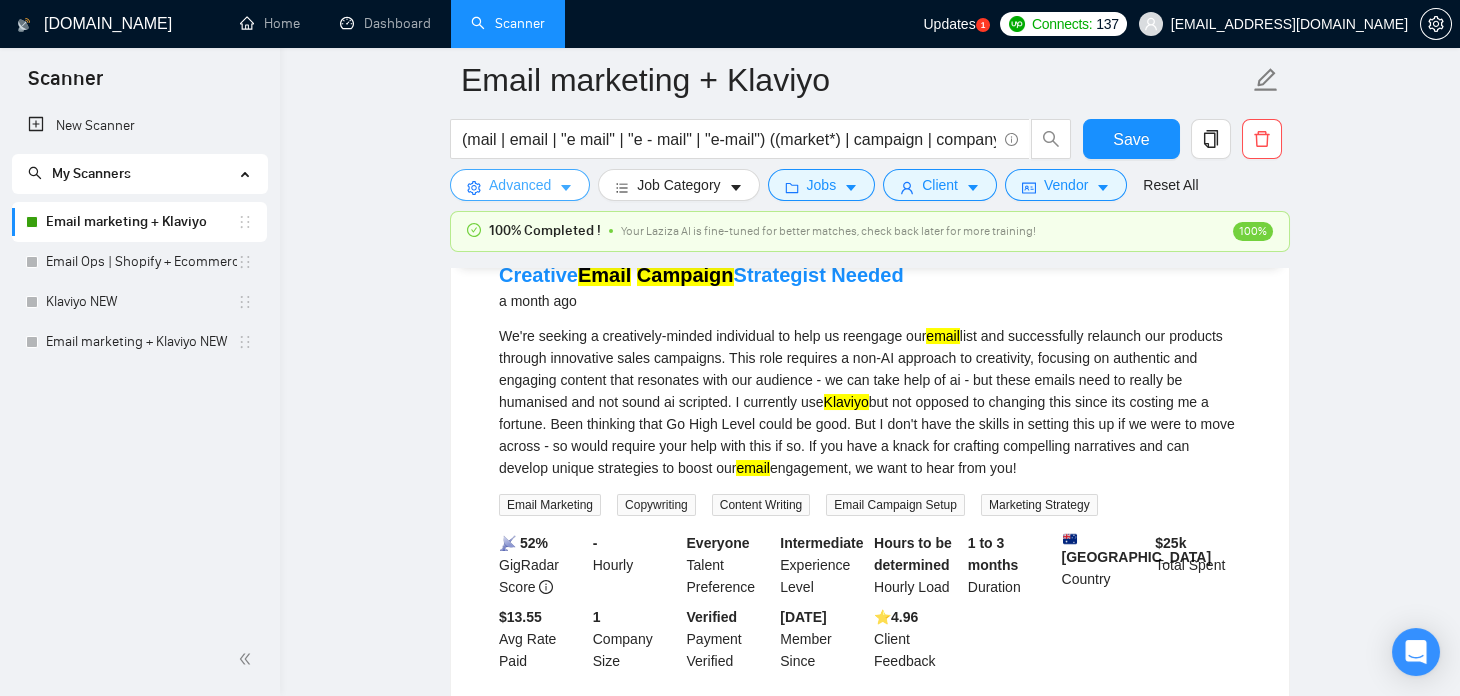 click on "Advanced" at bounding box center (520, 185) 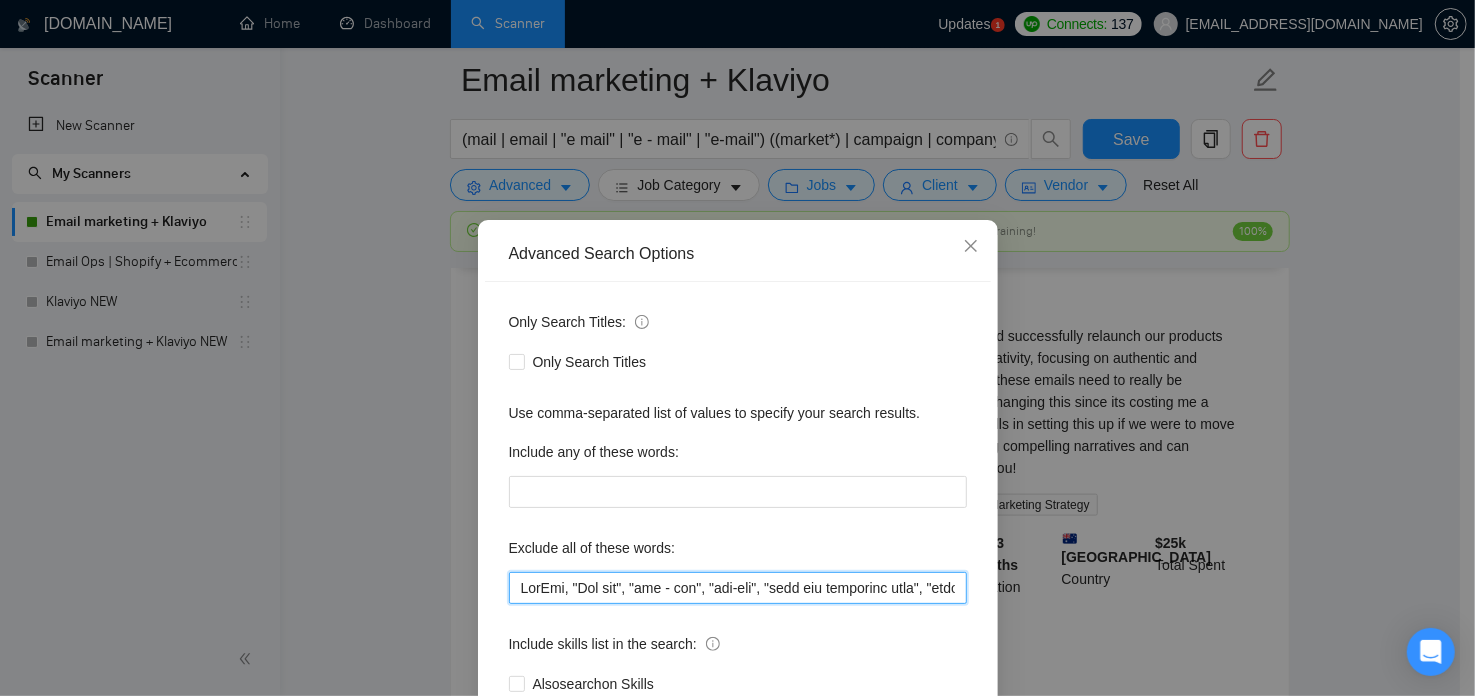 click at bounding box center [738, 588] 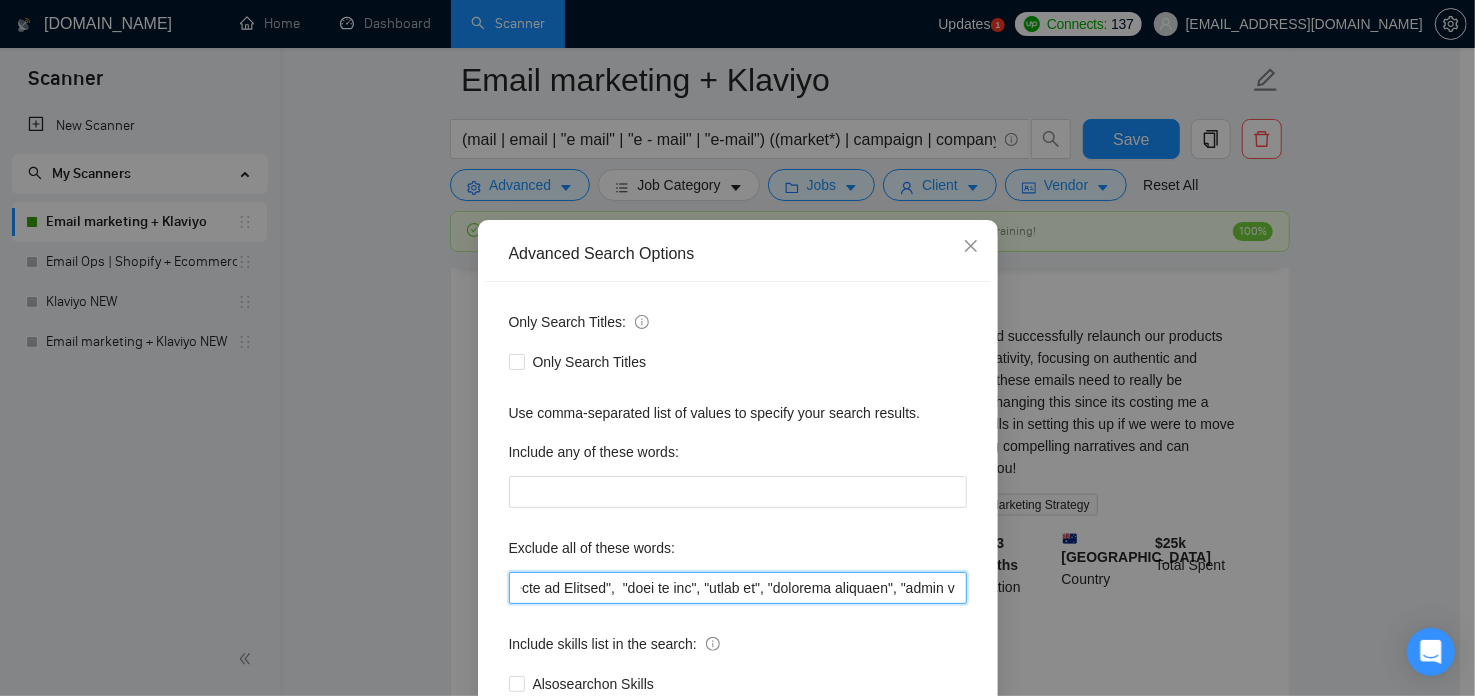 scroll, scrollTop: 0, scrollLeft: 15362, axis: horizontal 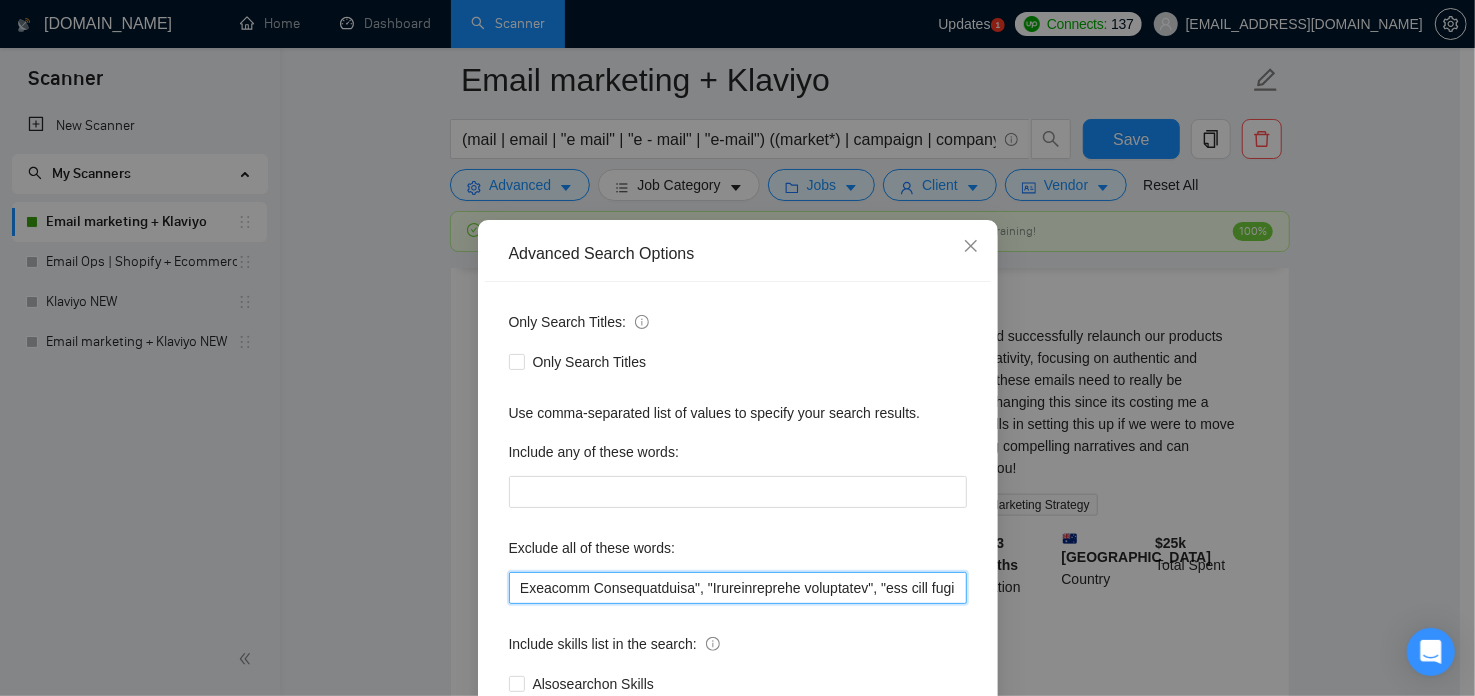 click at bounding box center (738, 588) 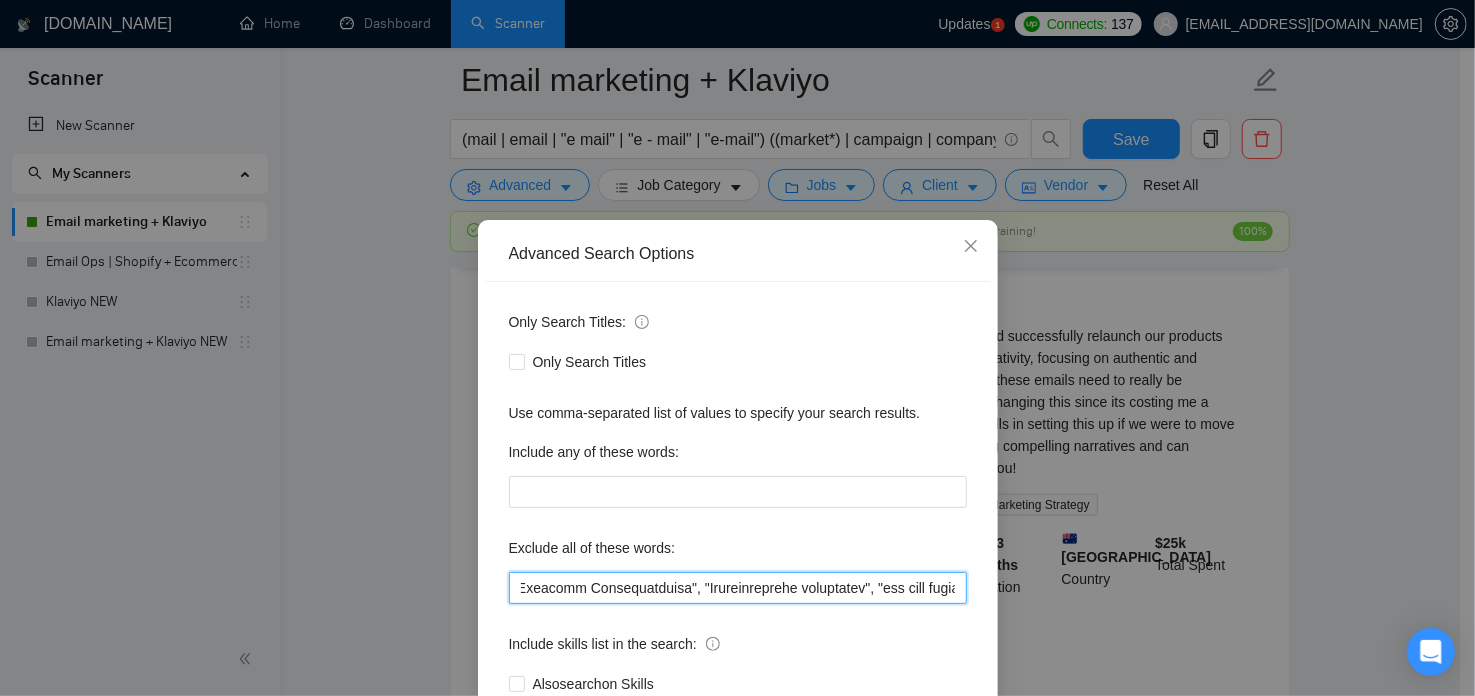 scroll, scrollTop: 0, scrollLeft: 15369, axis: horizontal 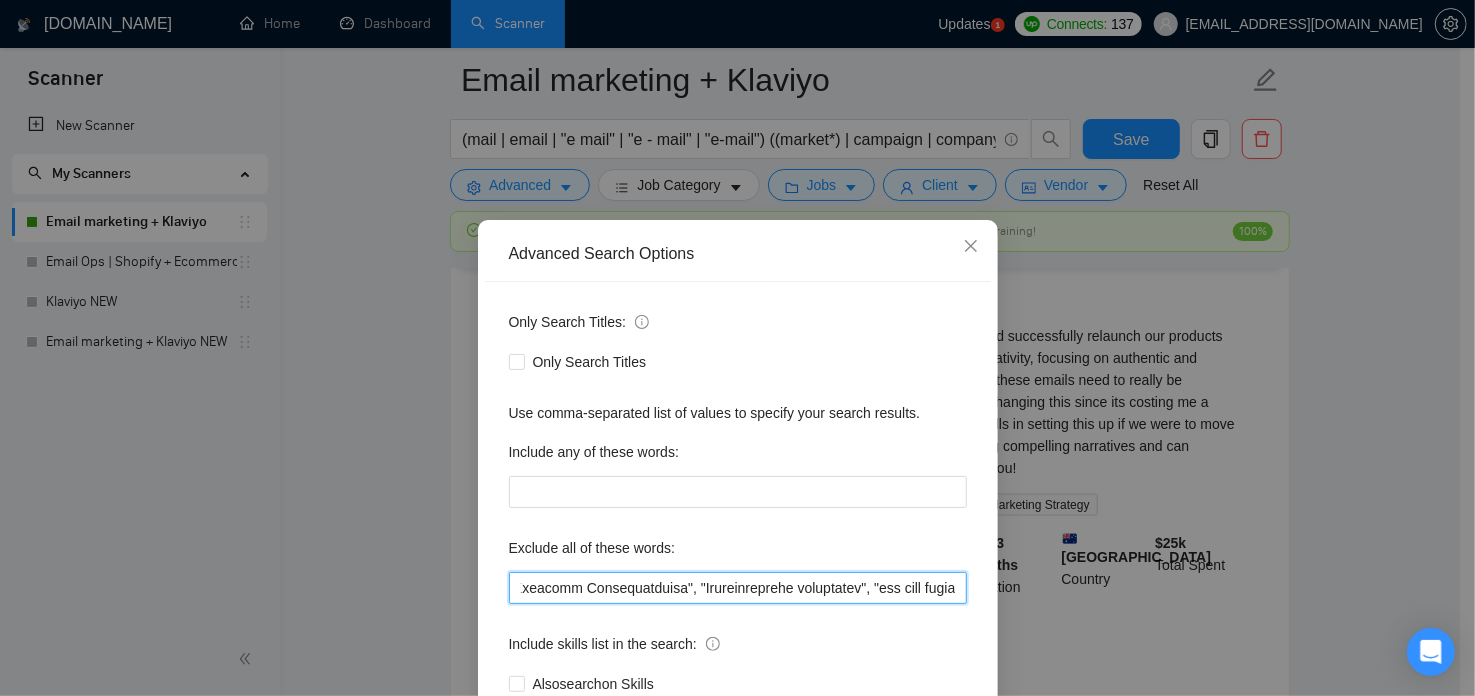 paste on ""Go High Level", "GHL", "High Level setup"" 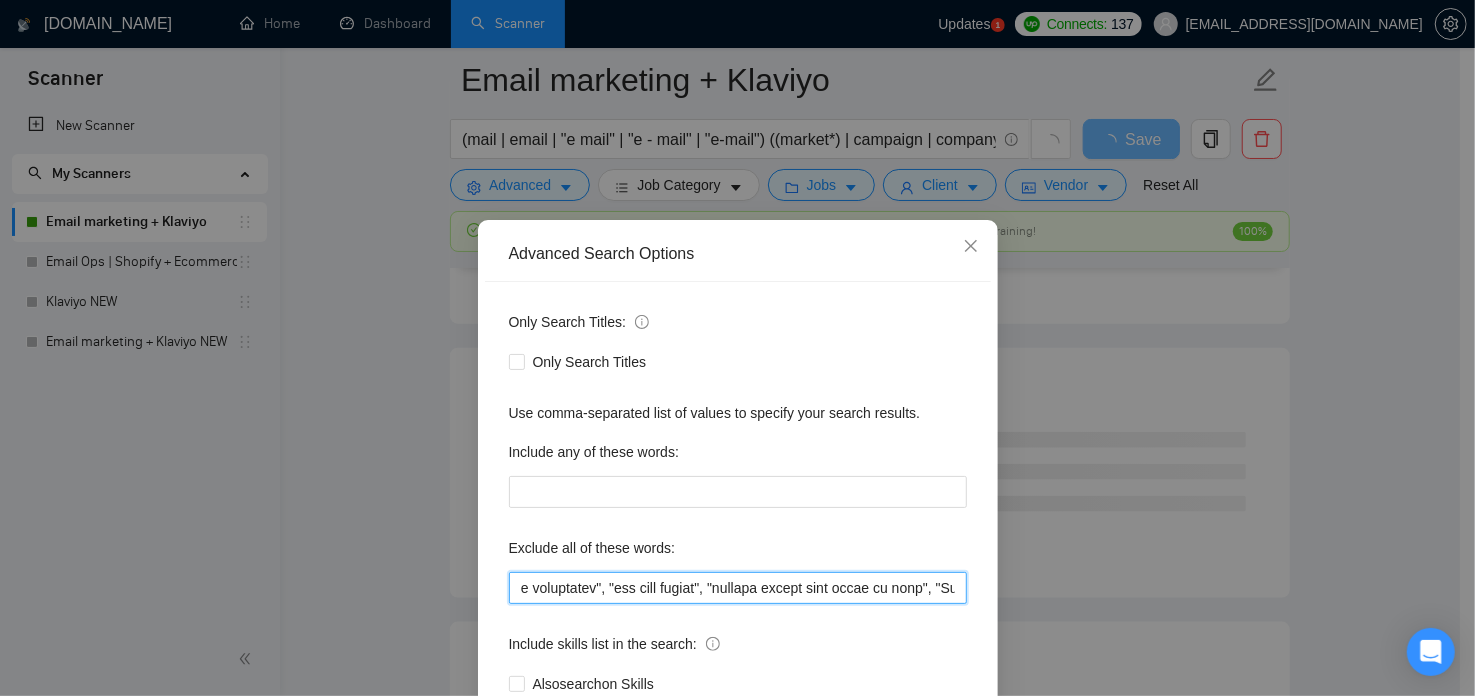 click at bounding box center [738, 588] 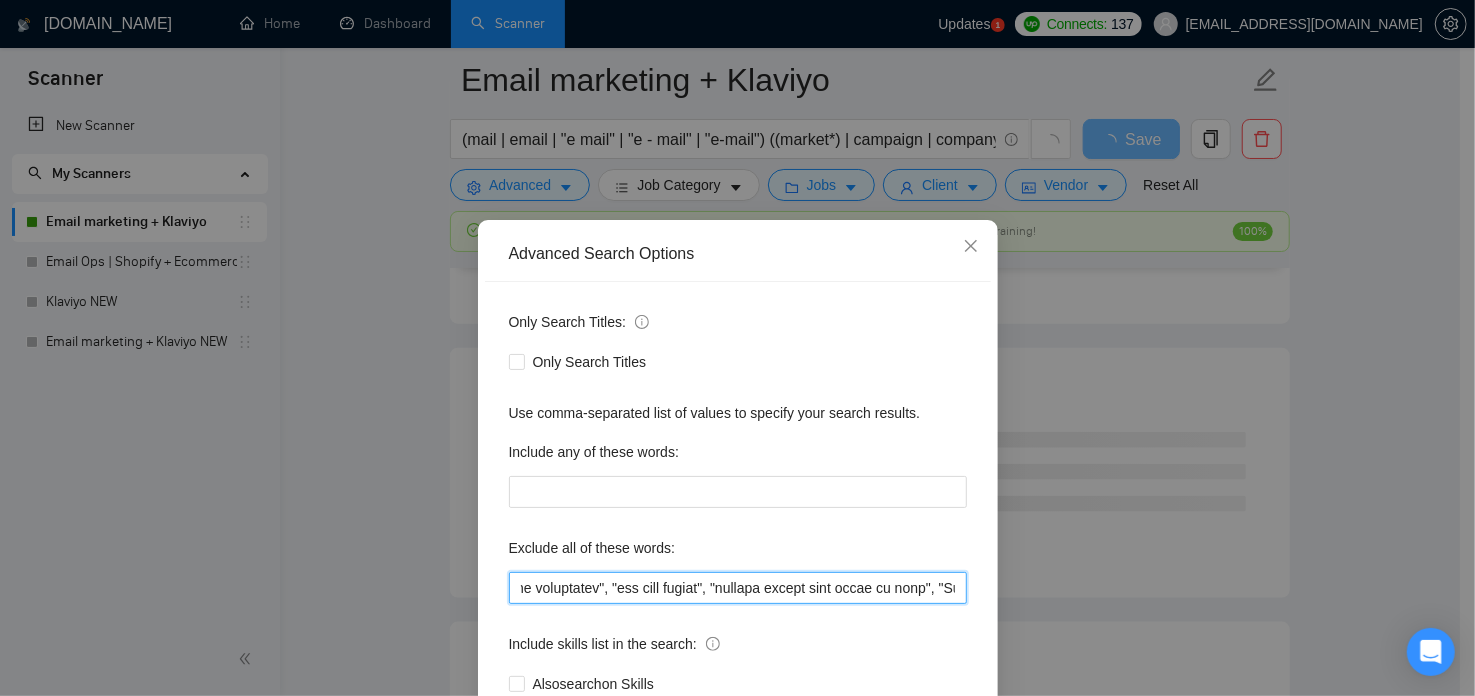 scroll, scrollTop: 135, scrollLeft: 0, axis: vertical 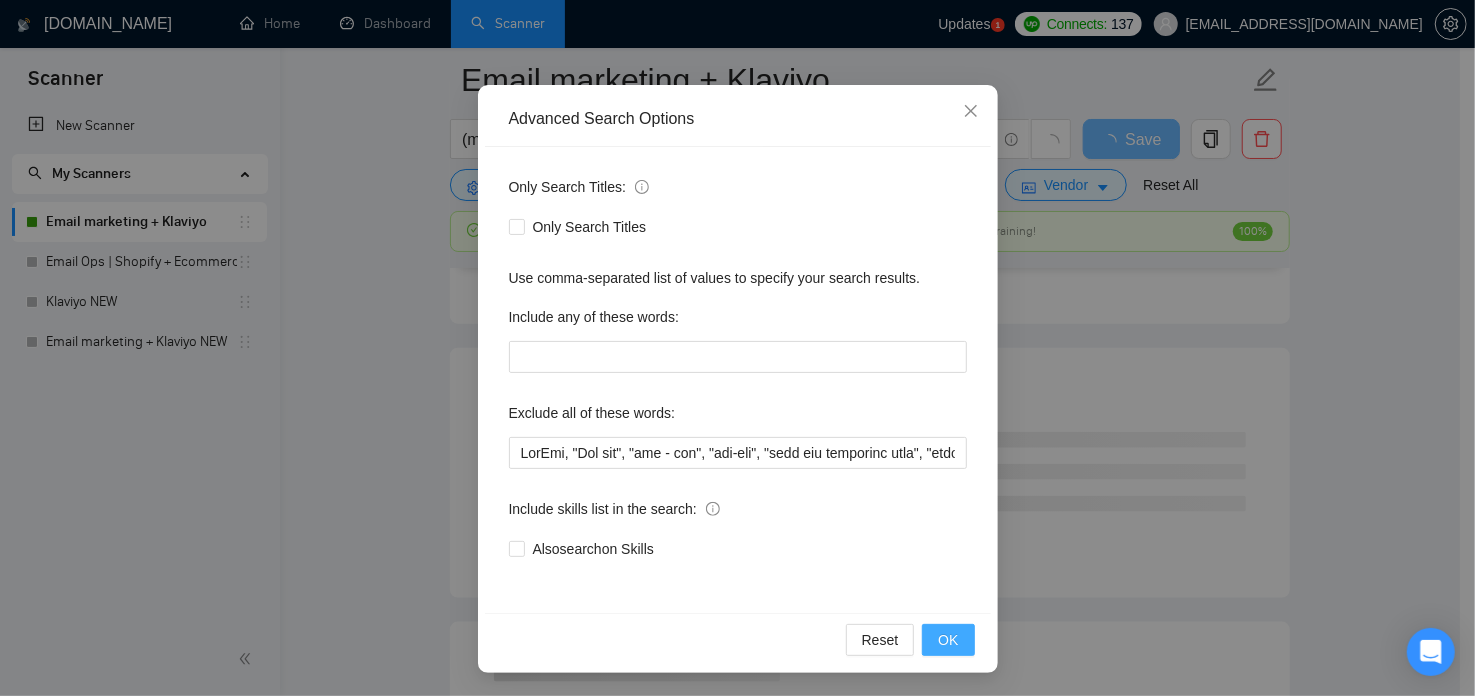 click on "OK" at bounding box center [948, 640] 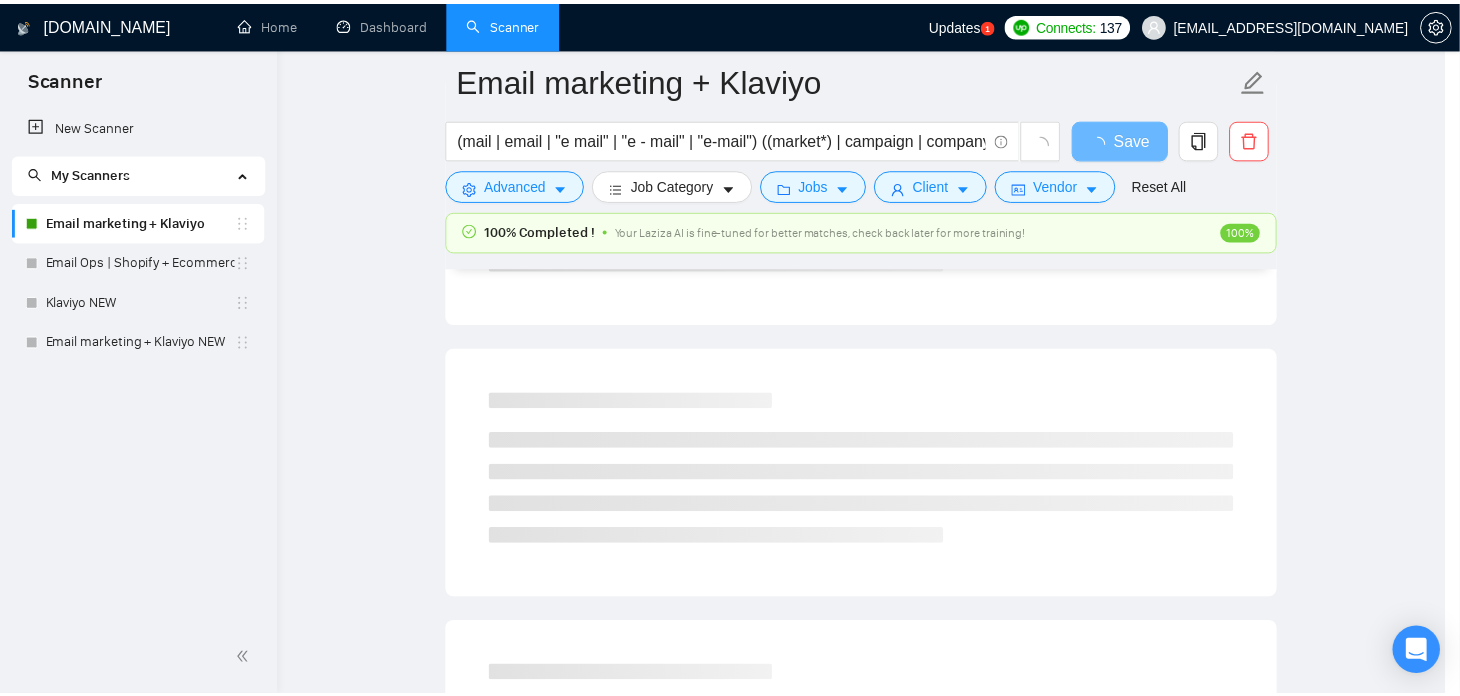 scroll, scrollTop: 34, scrollLeft: 0, axis: vertical 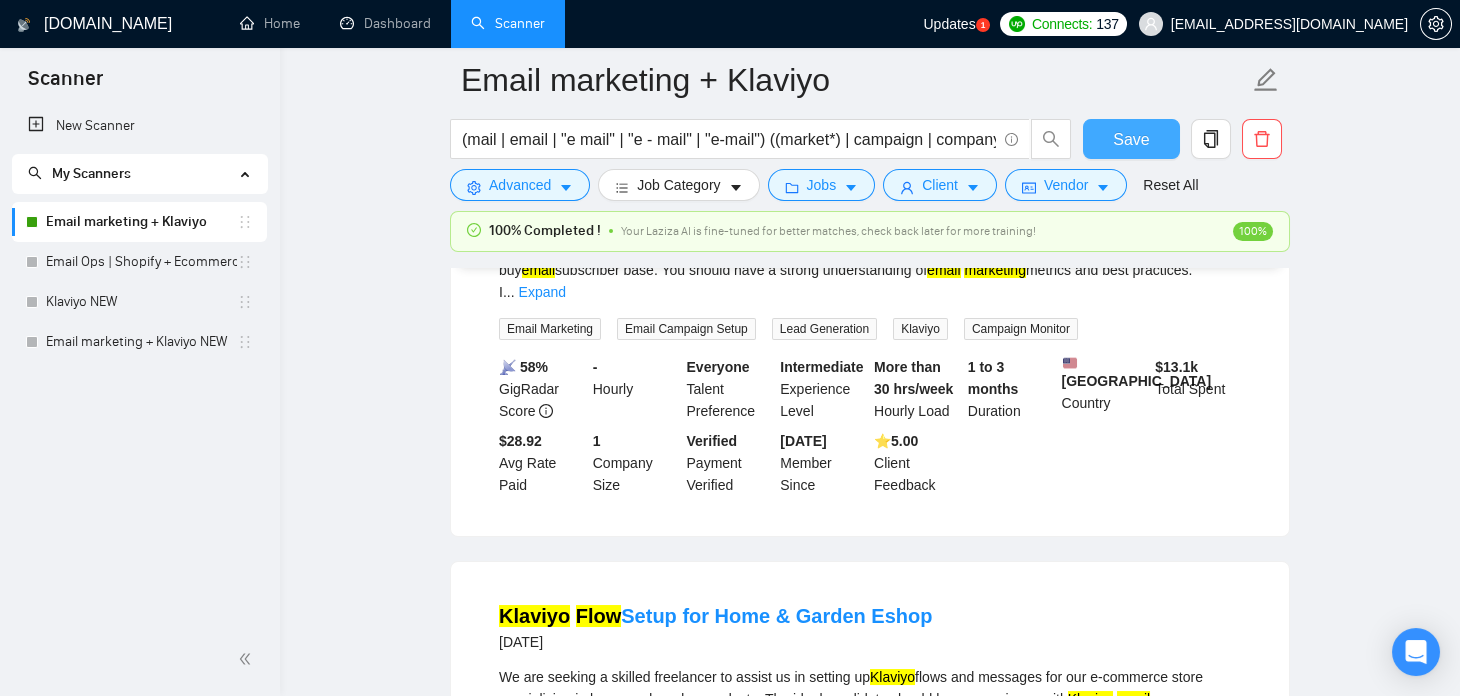 click on "Save" at bounding box center [1131, 139] 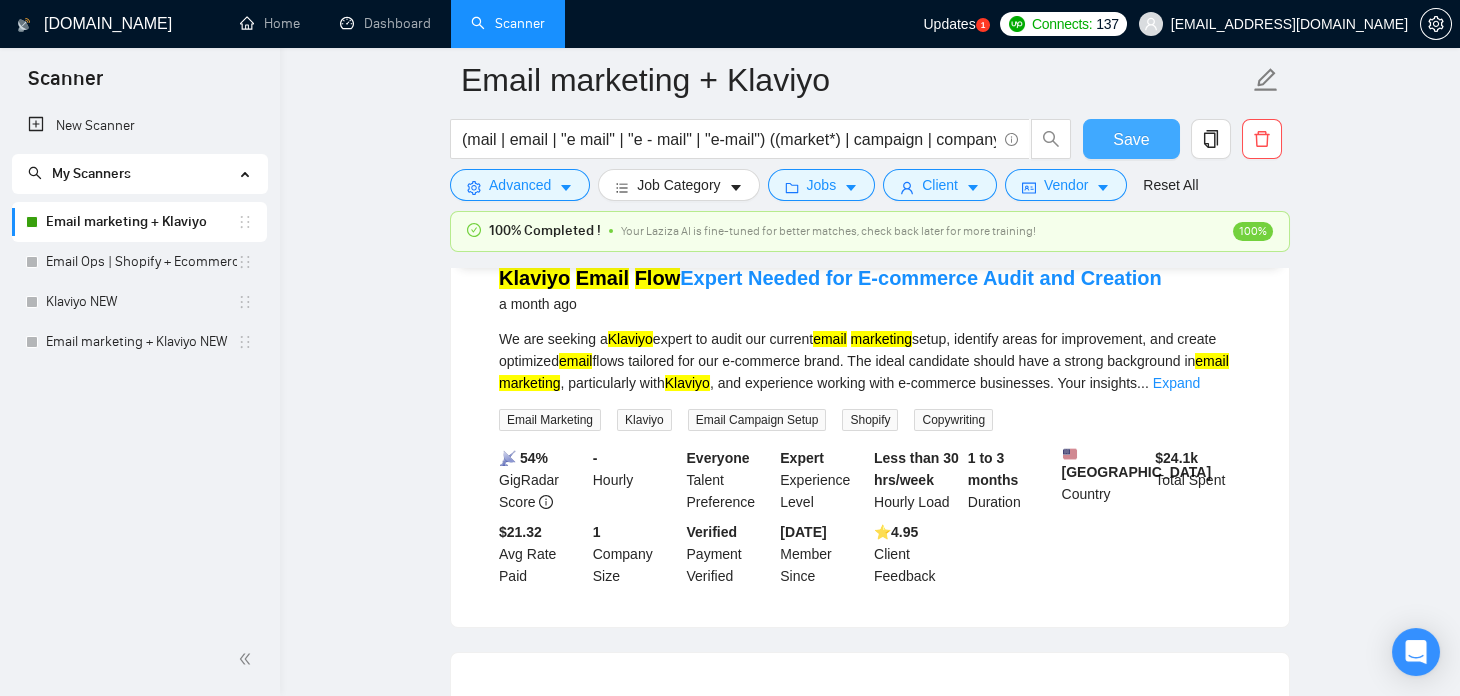 scroll, scrollTop: 665, scrollLeft: 0, axis: vertical 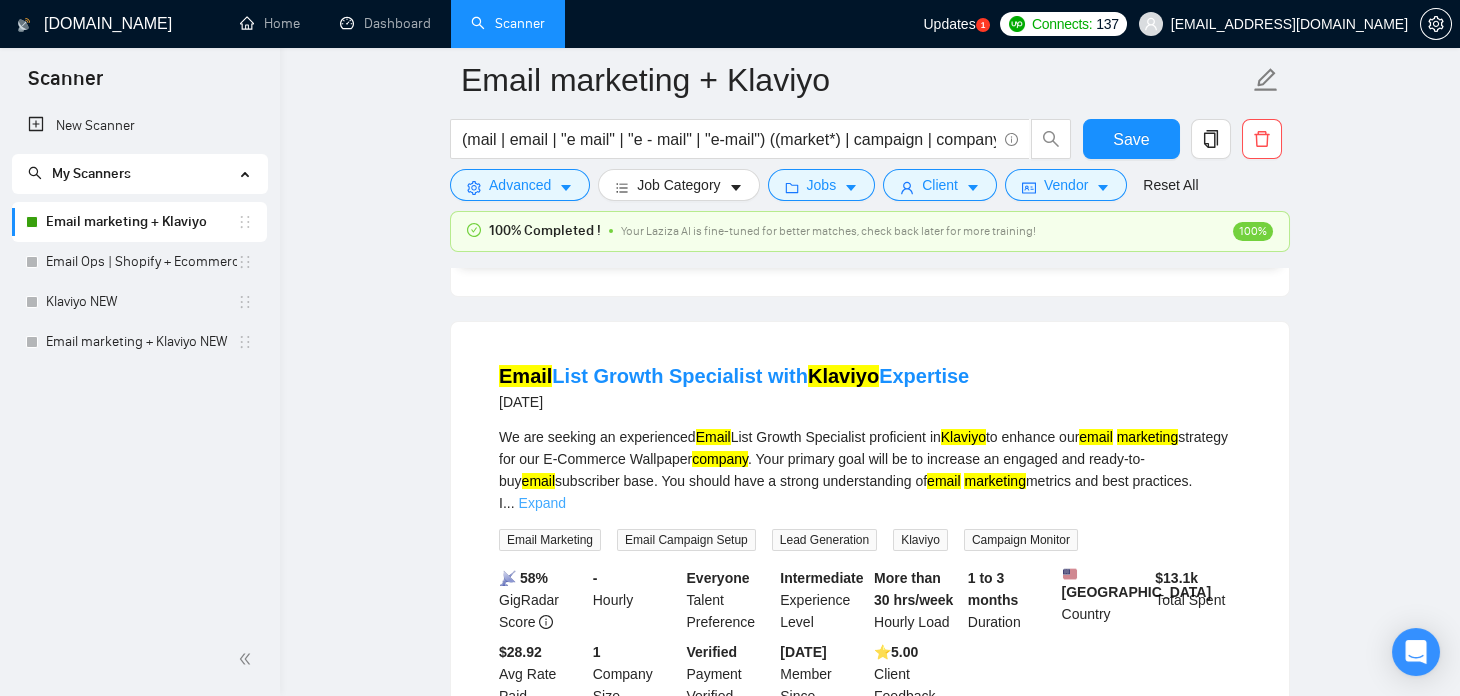 click on "Expand" at bounding box center [542, 503] 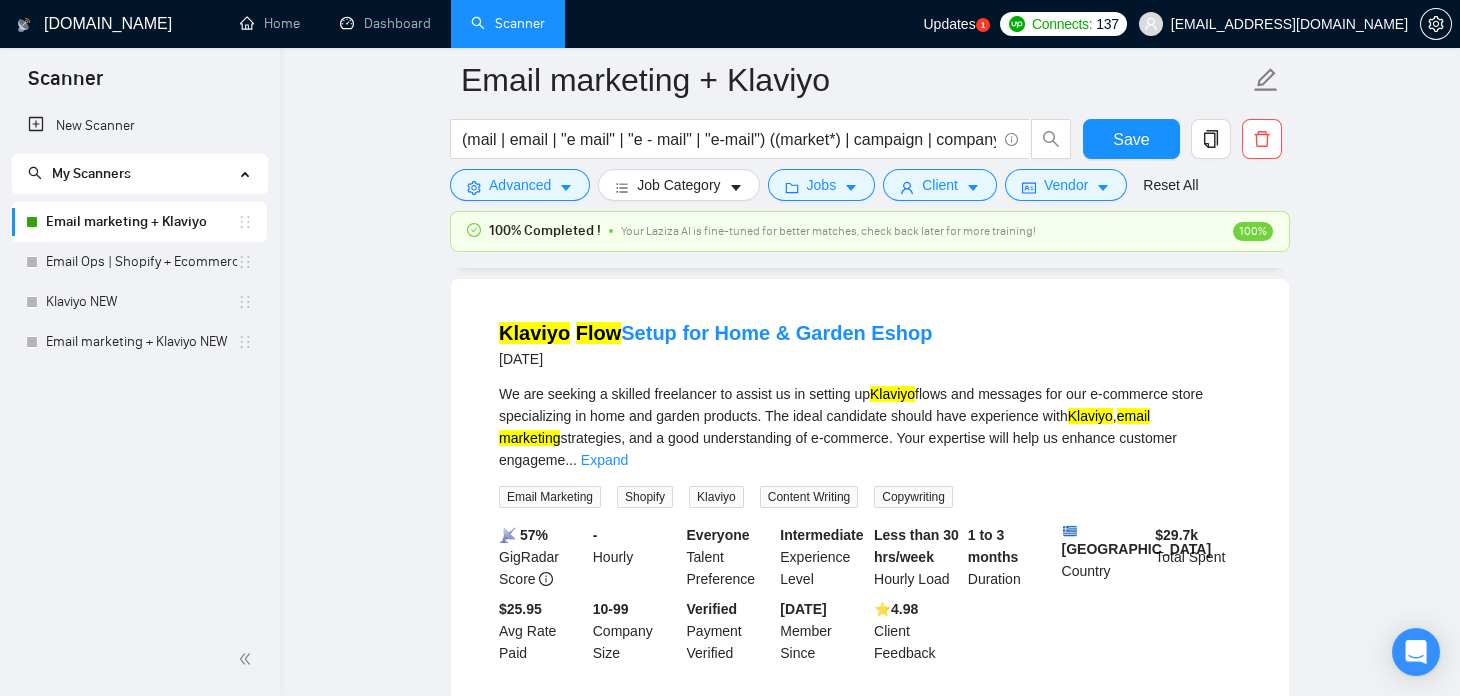 scroll, scrollTop: 1513, scrollLeft: 0, axis: vertical 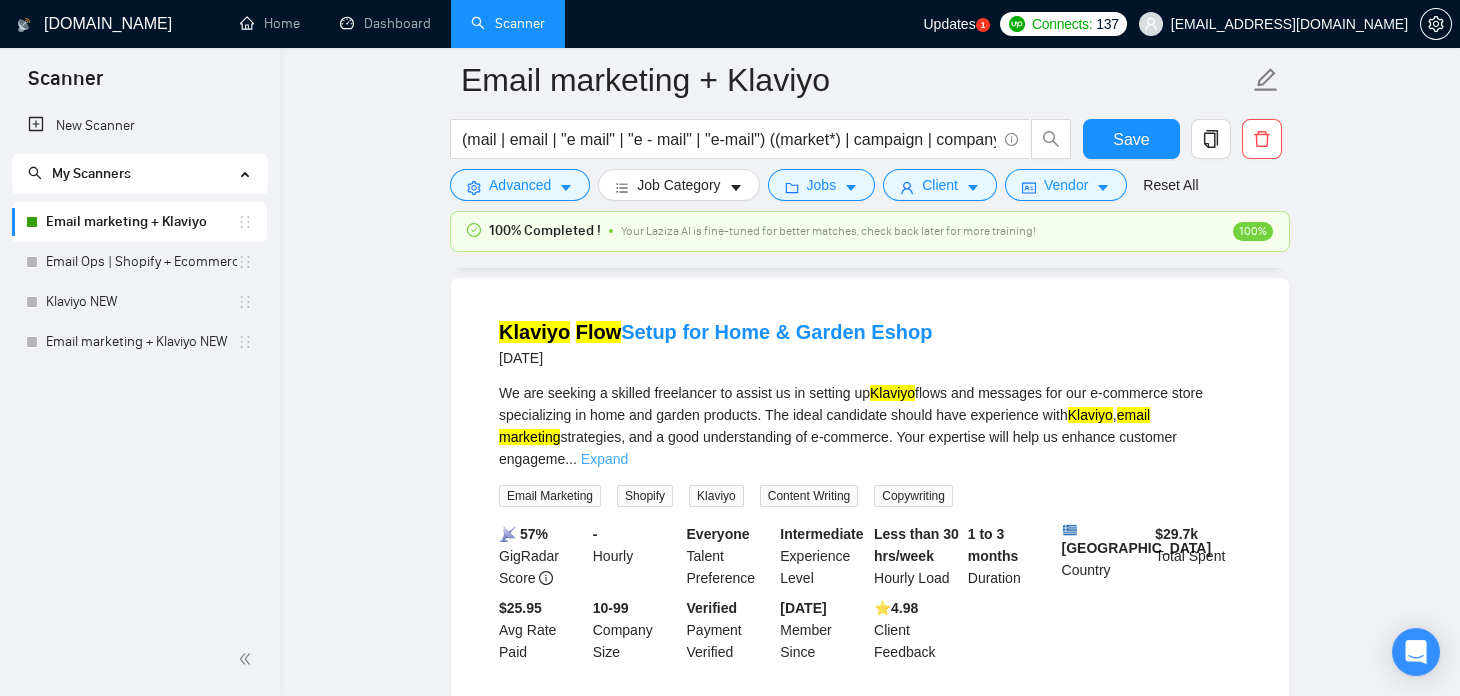 click on "Expand" at bounding box center (604, 459) 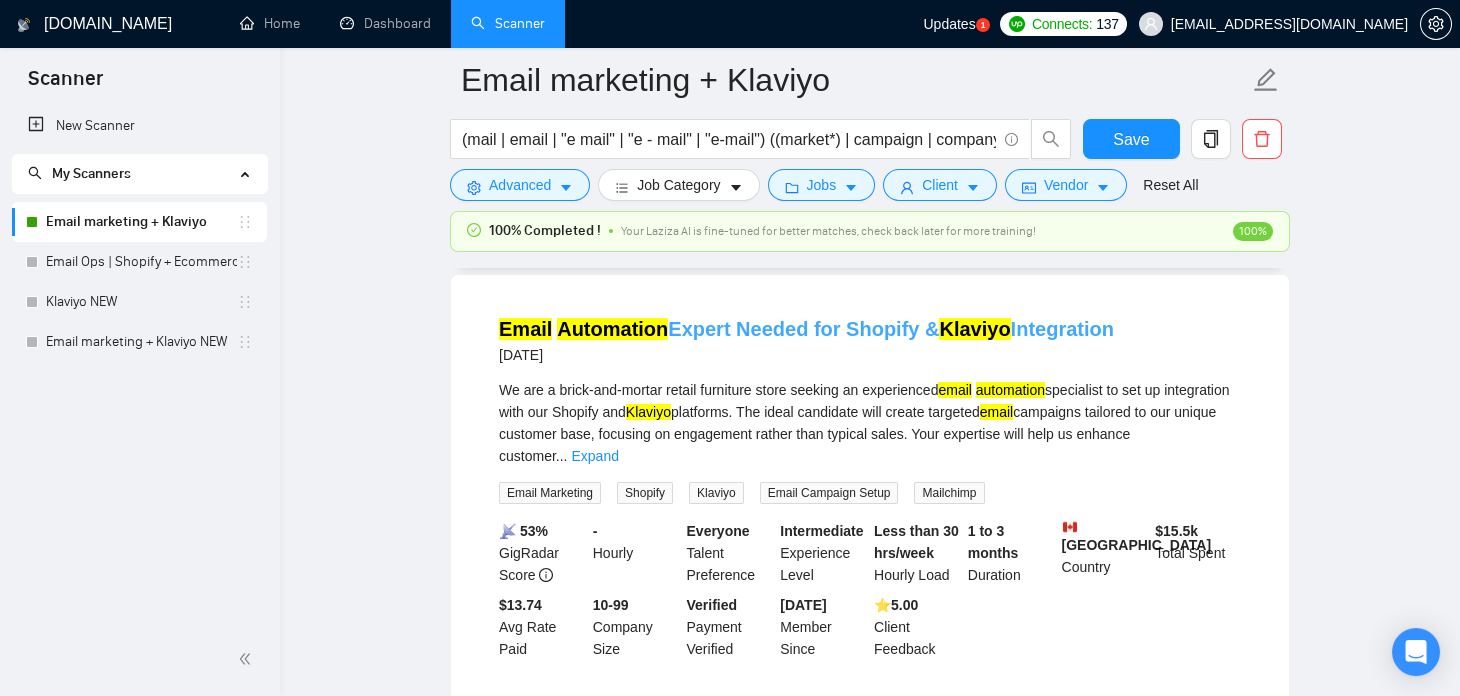 scroll, scrollTop: 1990, scrollLeft: 0, axis: vertical 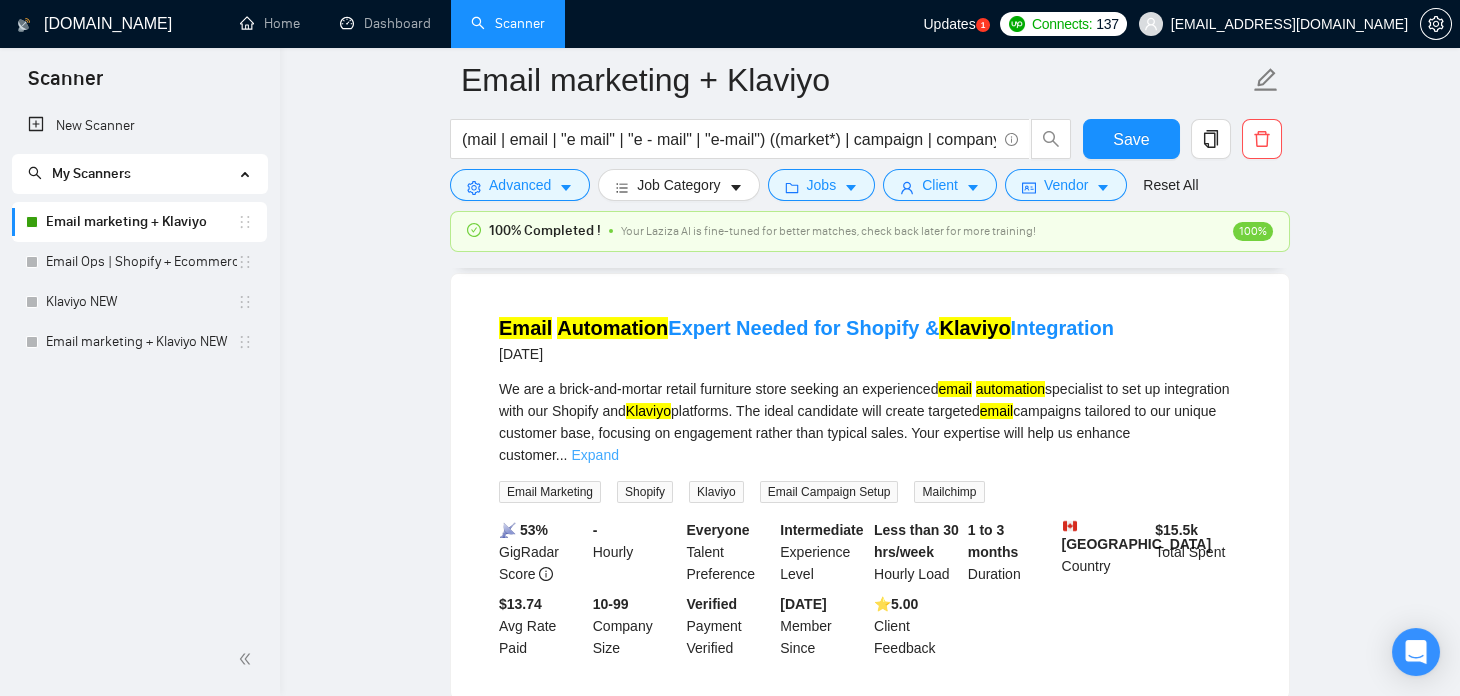 click on "Expand" at bounding box center [594, 455] 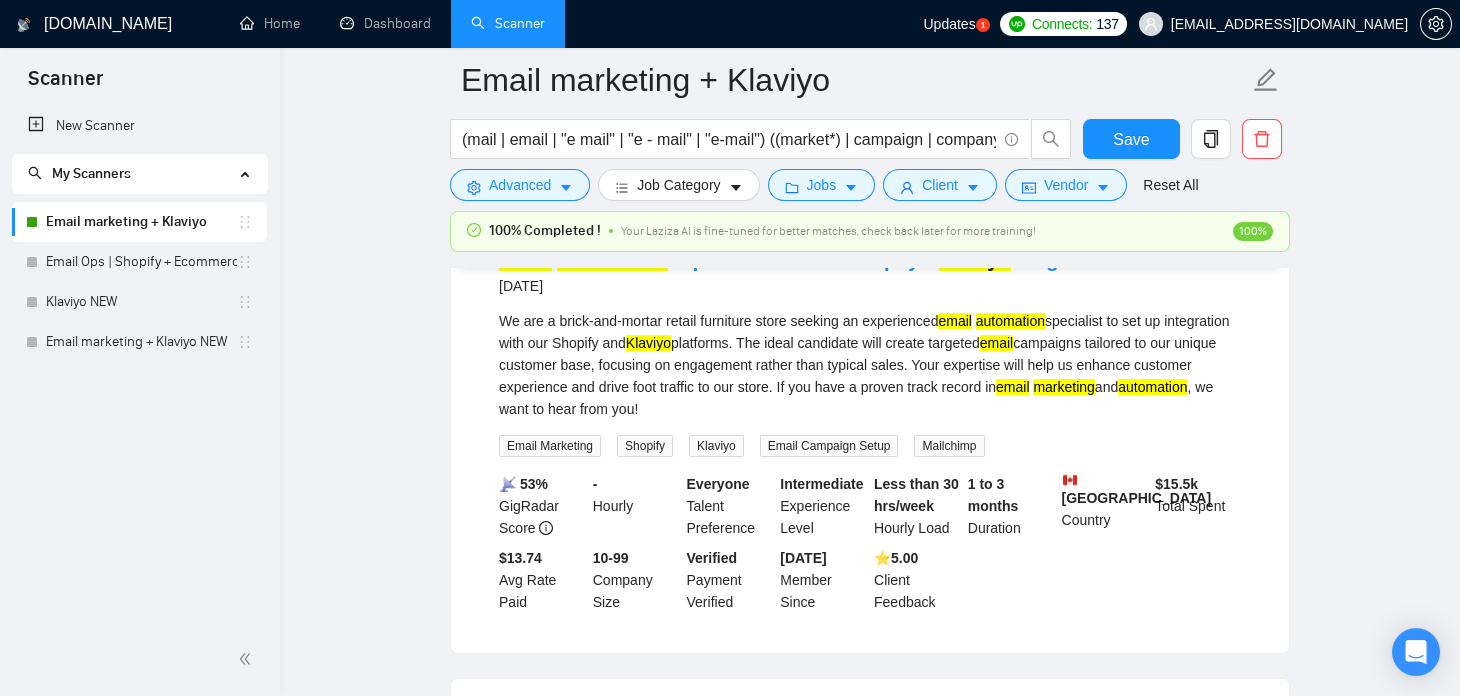 scroll, scrollTop: 2056, scrollLeft: 0, axis: vertical 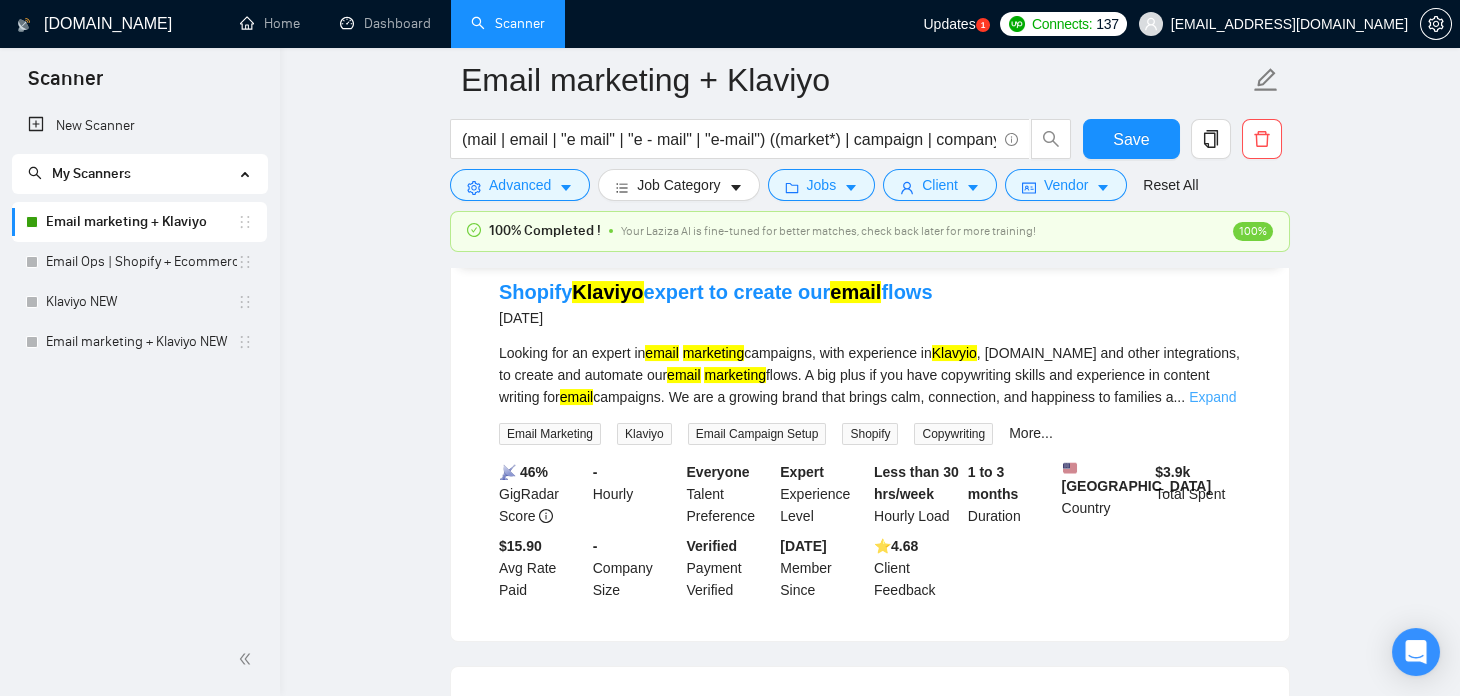 click on "Expand" at bounding box center [1212, 397] 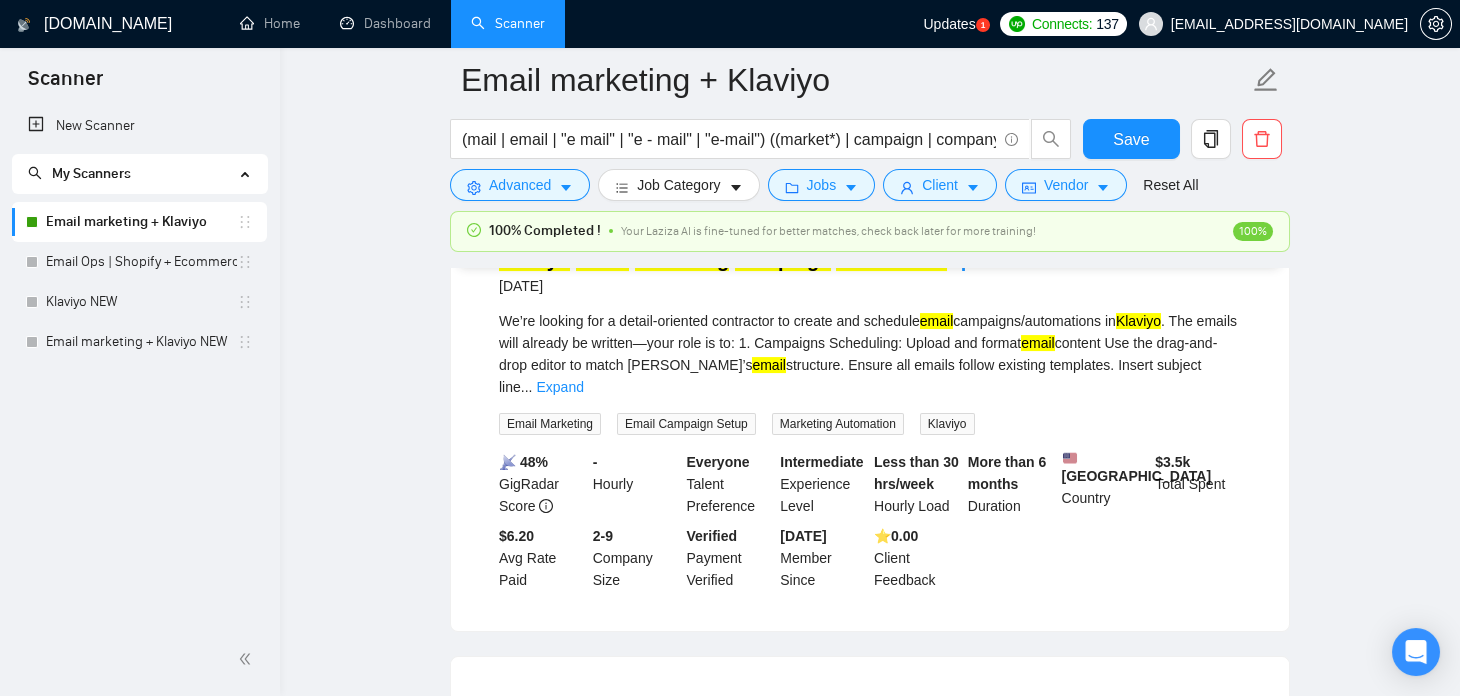 scroll, scrollTop: 2985, scrollLeft: 0, axis: vertical 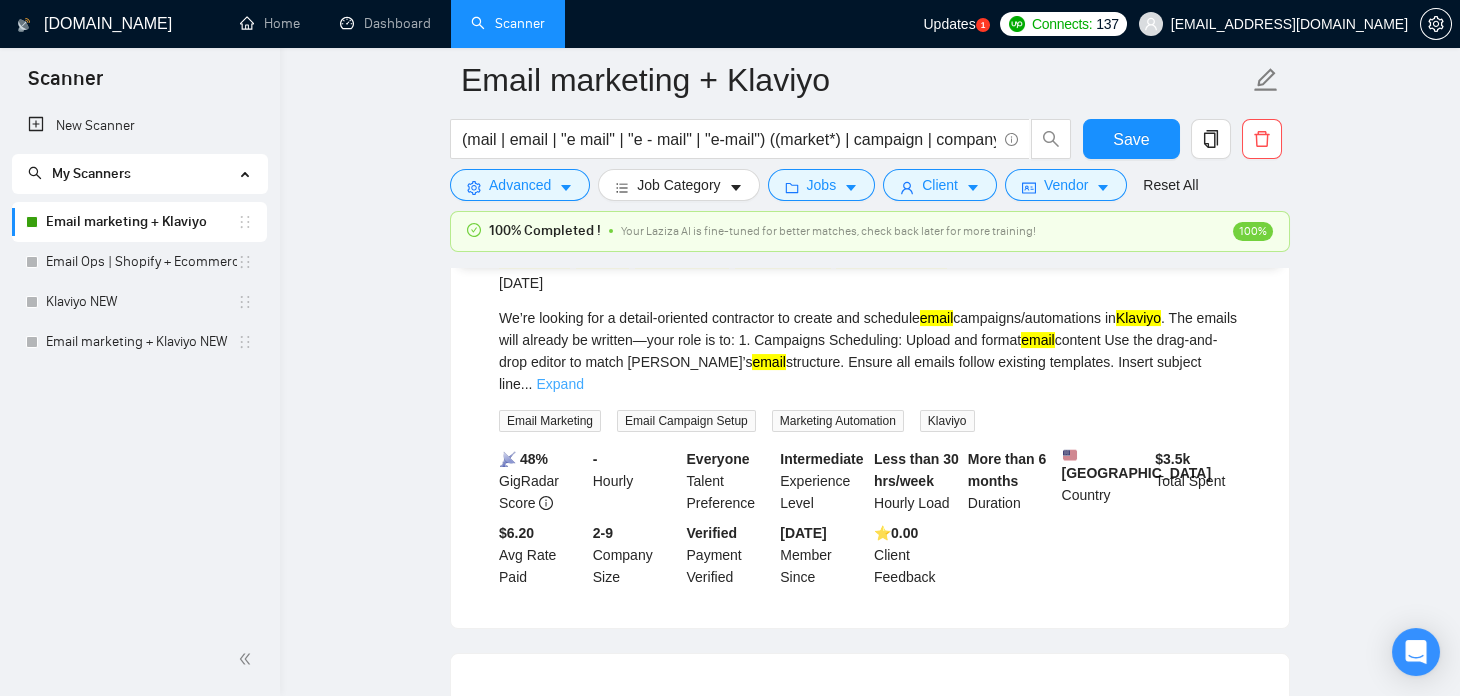 click on "Expand" at bounding box center [559, 384] 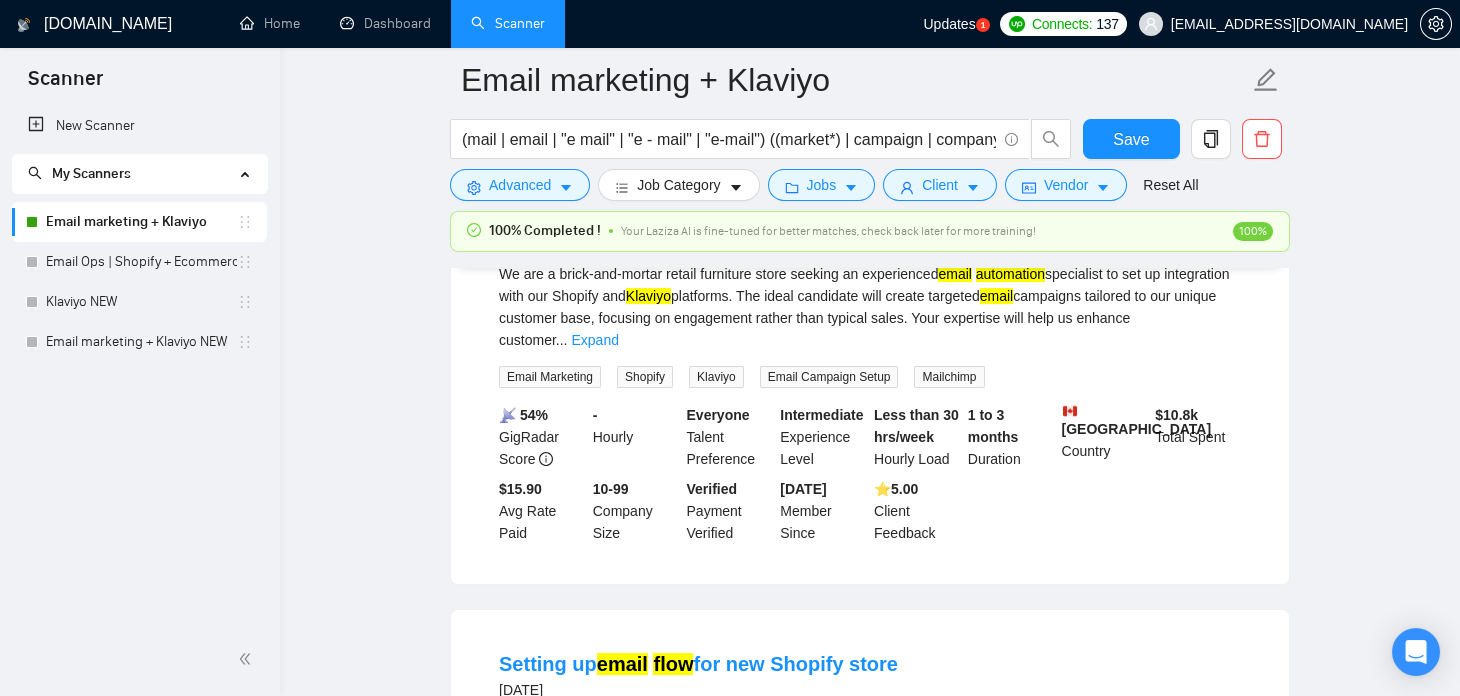 scroll, scrollTop: 3634, scrollLeft: 0, axis: vertical 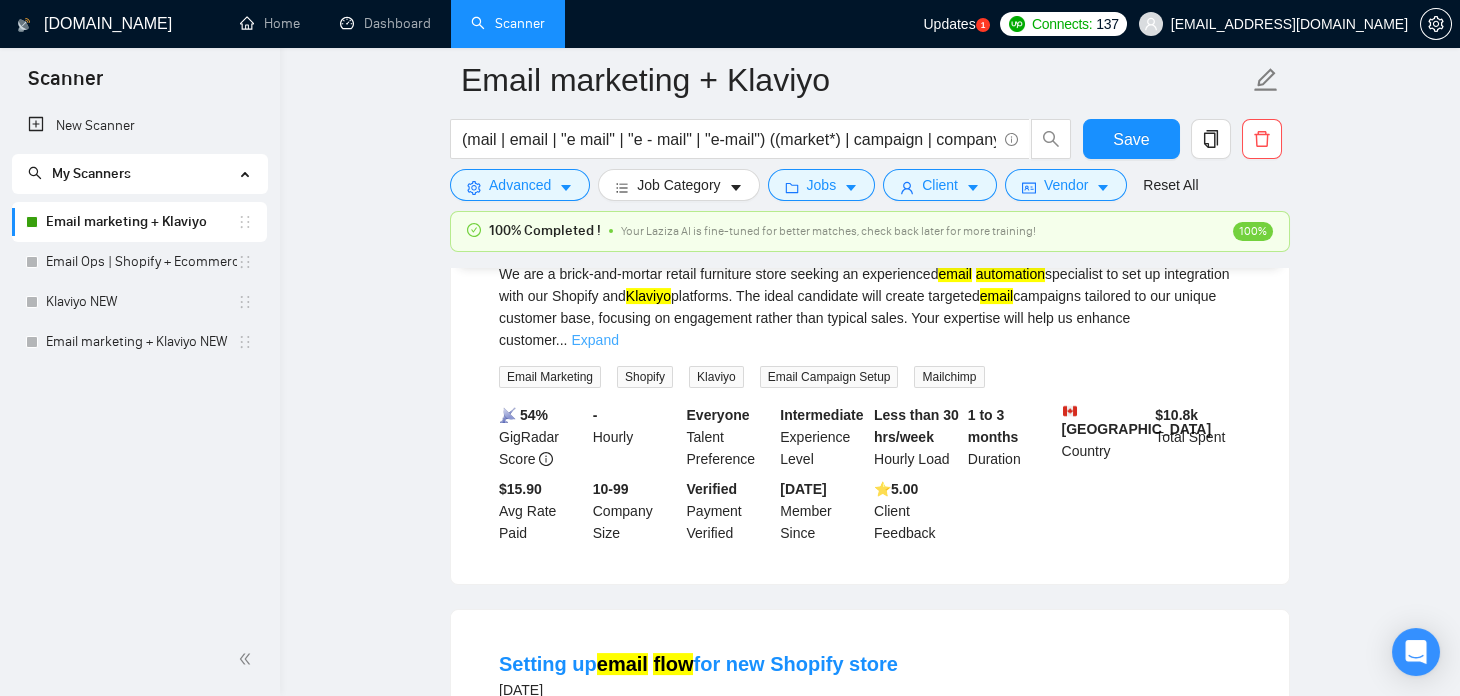 click on "Expand" at bounding box center [594, 340] 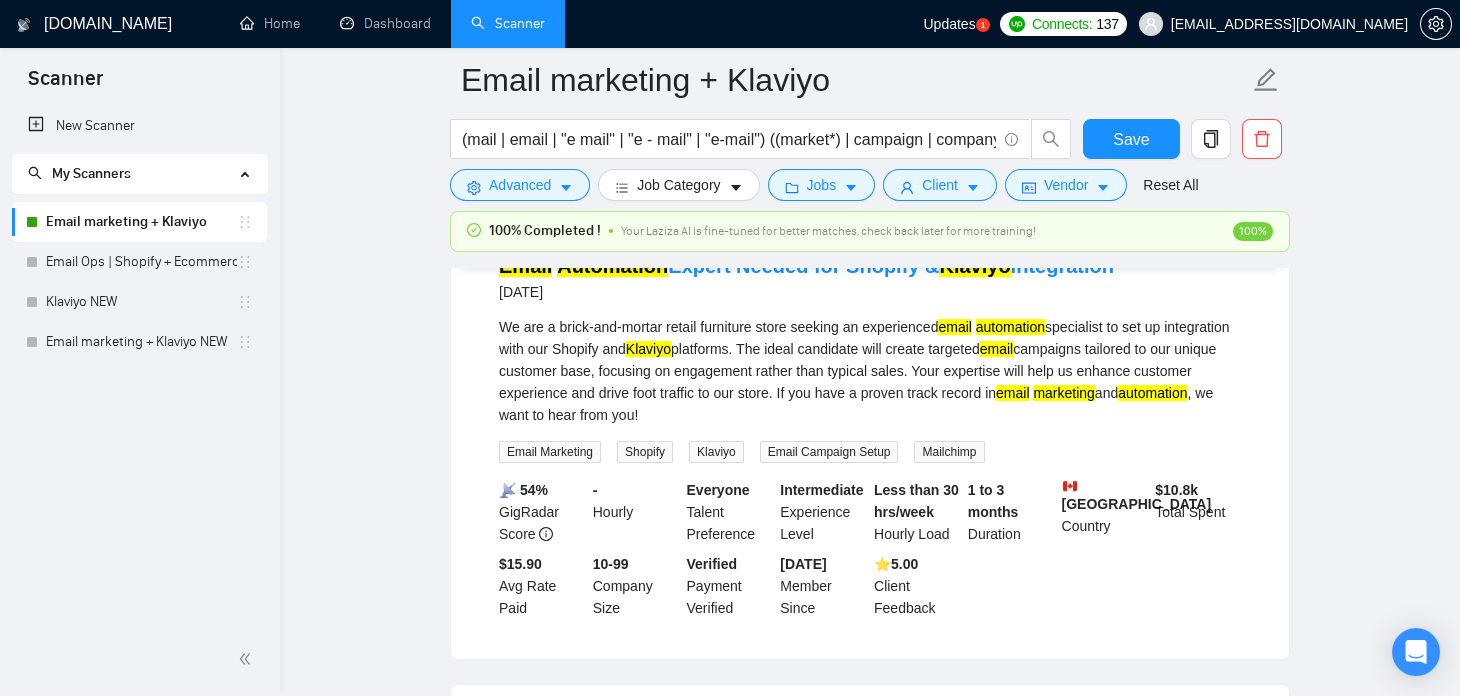 scroll, scrollTop: 3581, scrollLeft: 0, axis: vertical 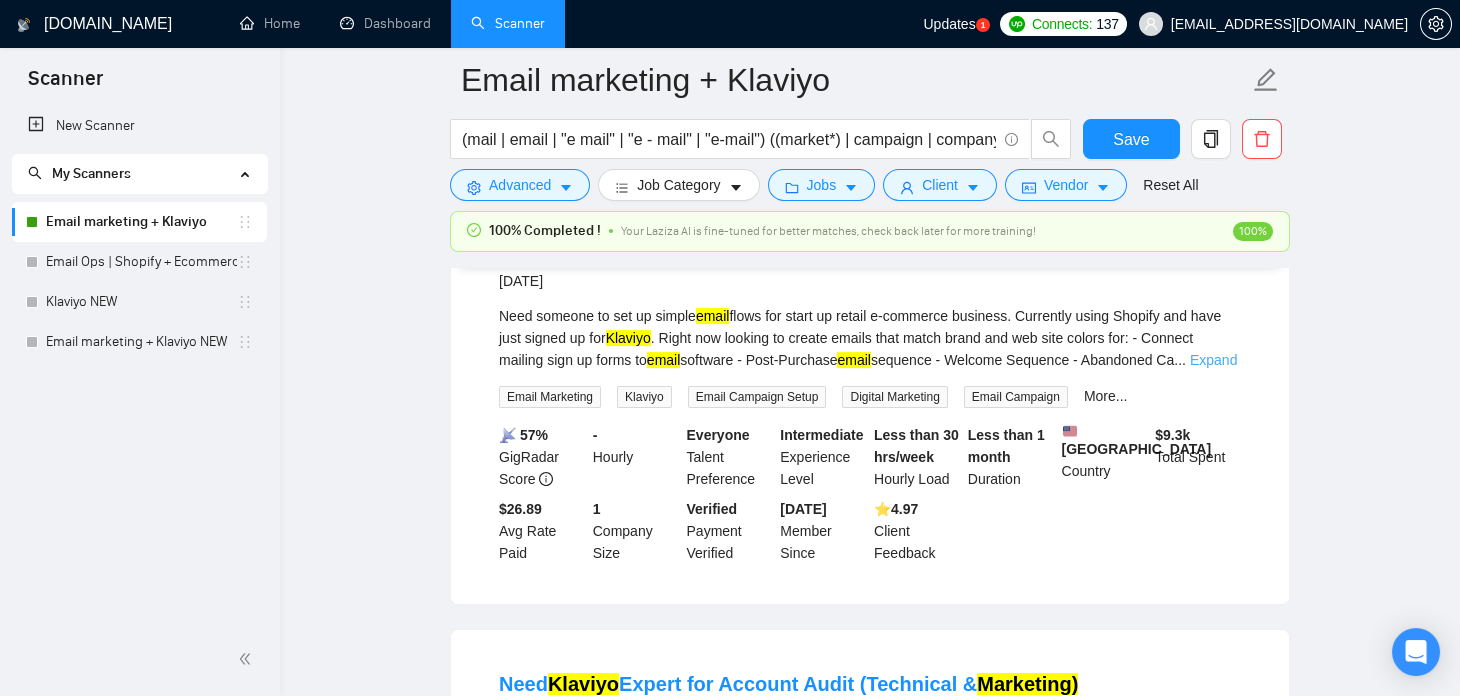 click on "Expand" at bounding box center [1213, 360] 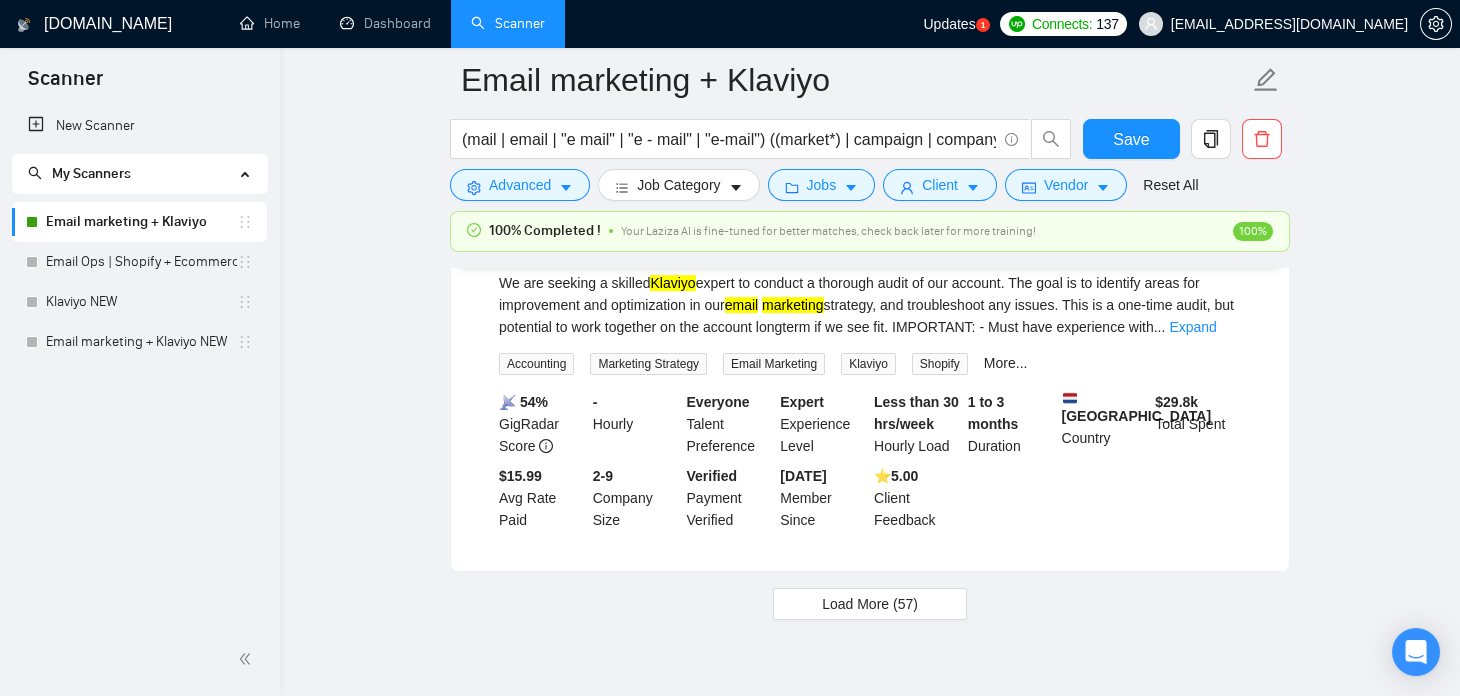 scroll, scrollTop: 4552, scrollLeft: 0, axis: vertical 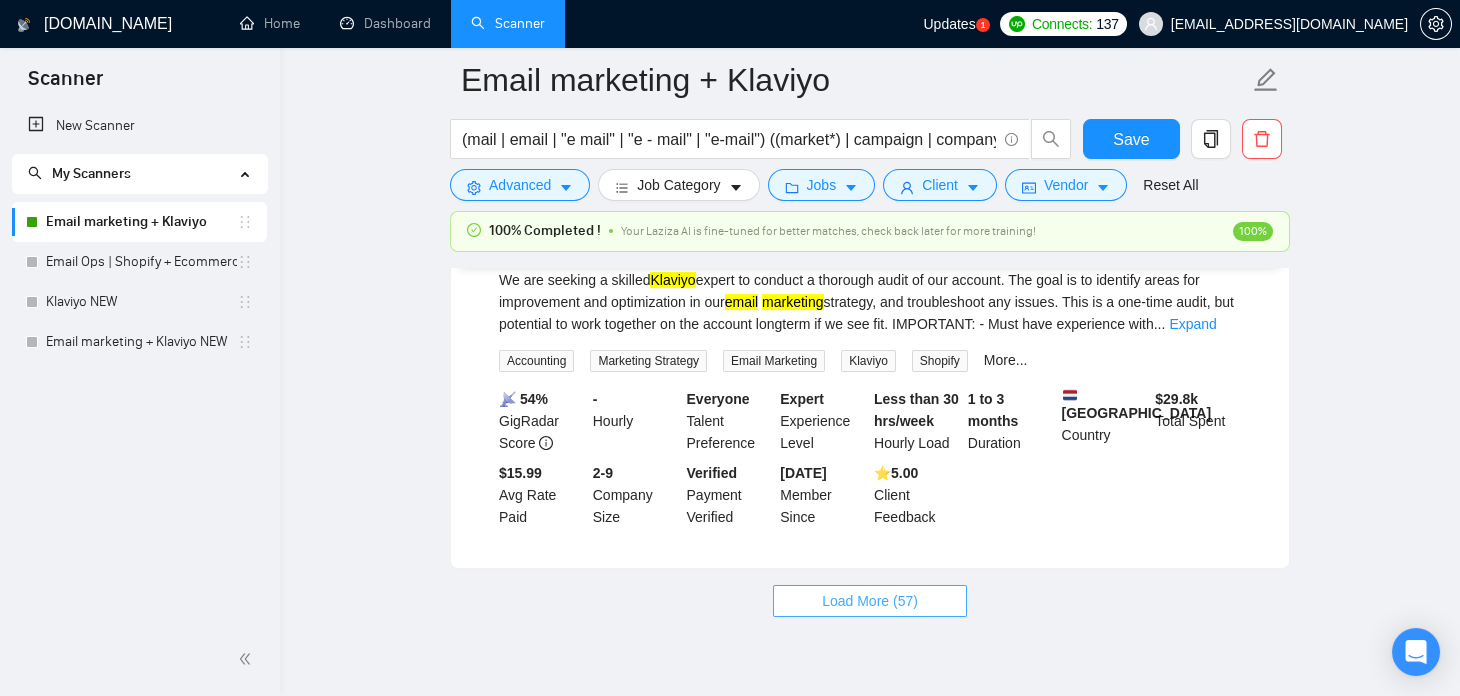 click on "Load More (57)" at bounding box center [870, 601] 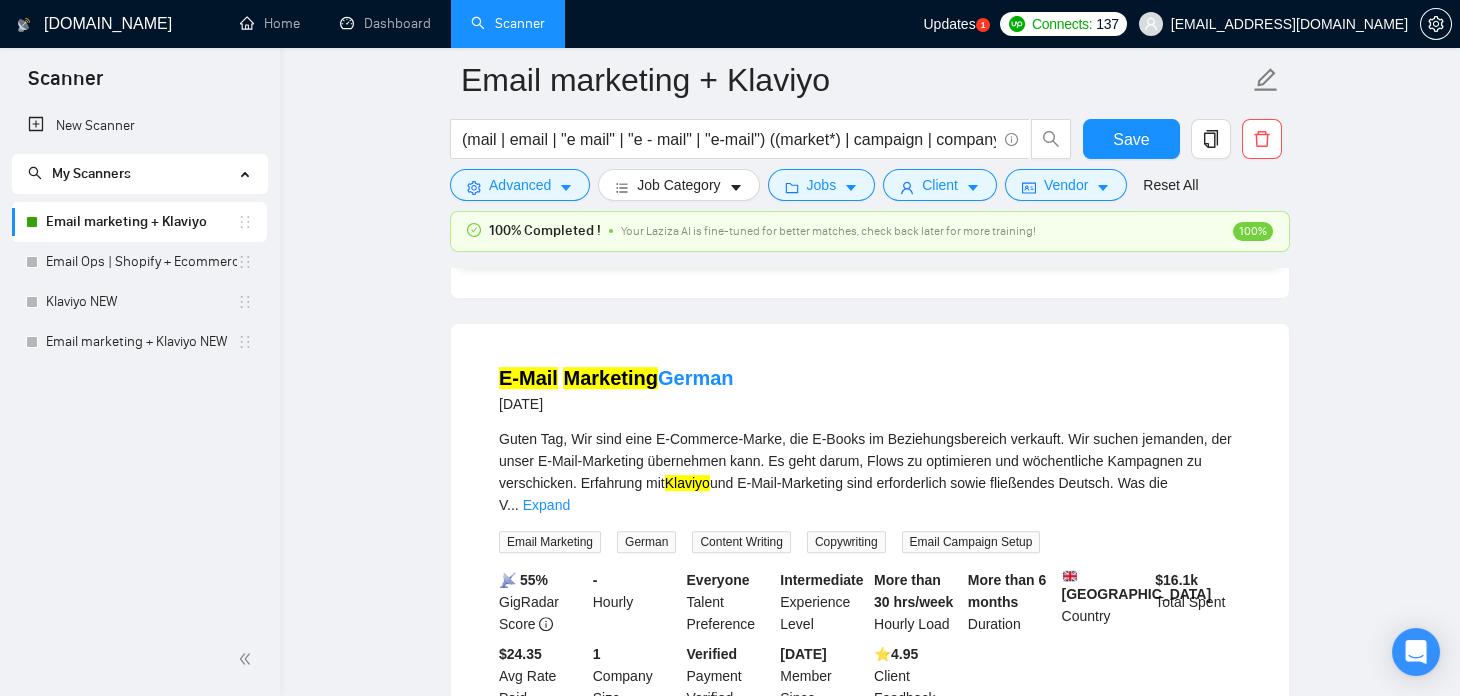 scroll, scrollTop: 5280, scrollLeft: 0, axis: vertical 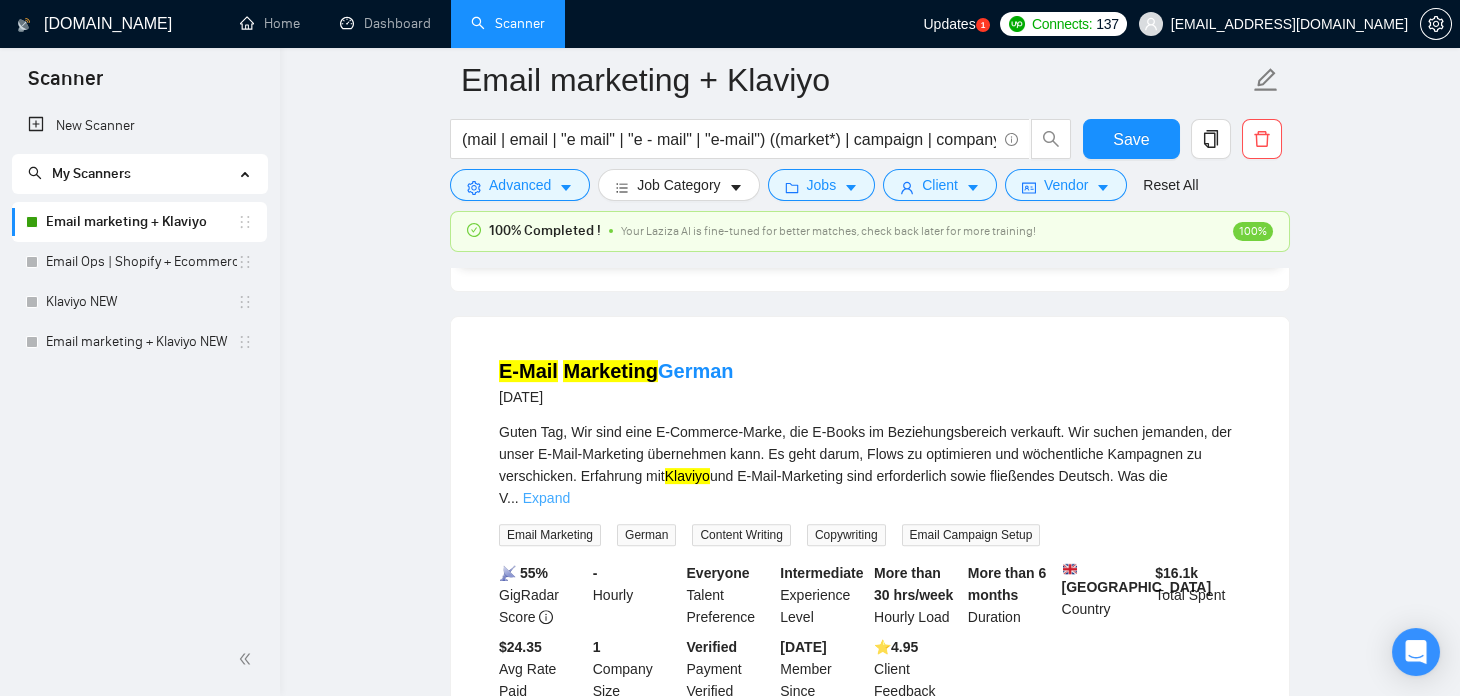 click on "Expand" at bounding box center (546, 498) 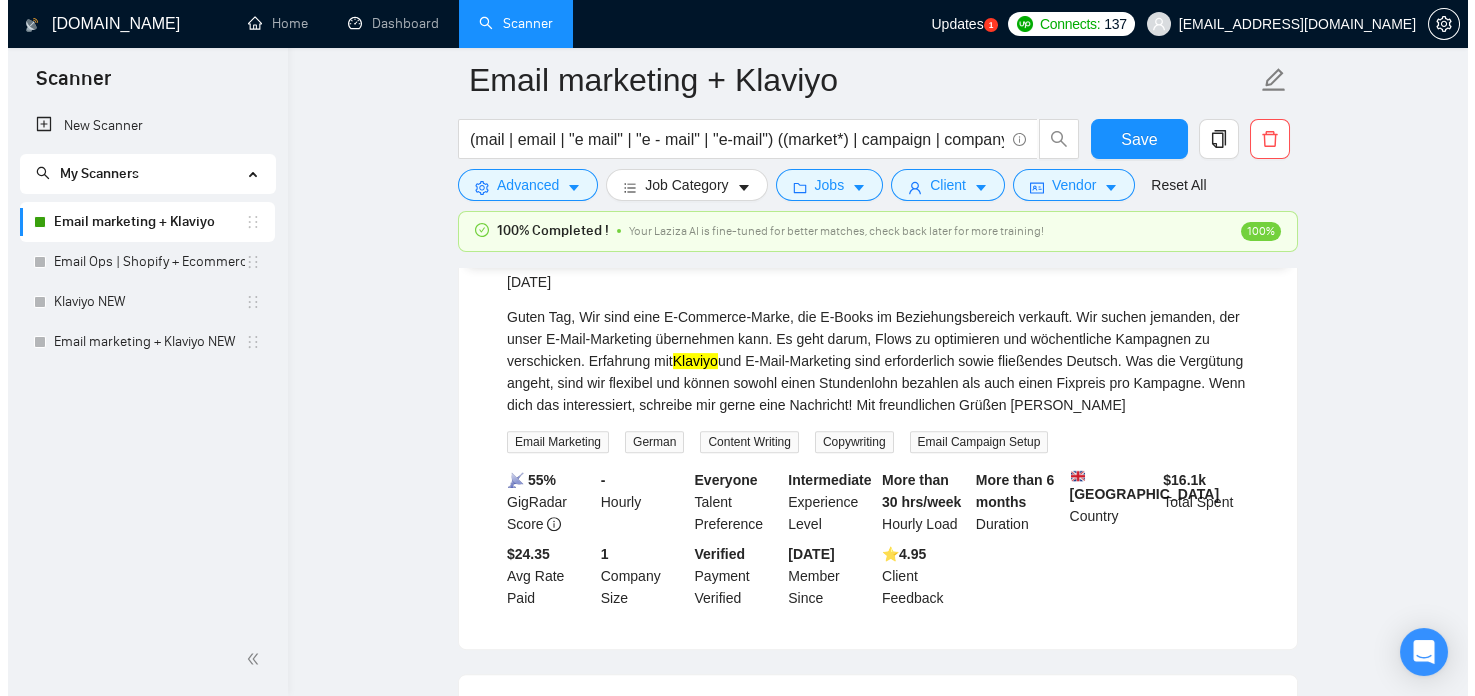 scroll, scrollTop: 5402, scrollLeft: 0, axis: vertical 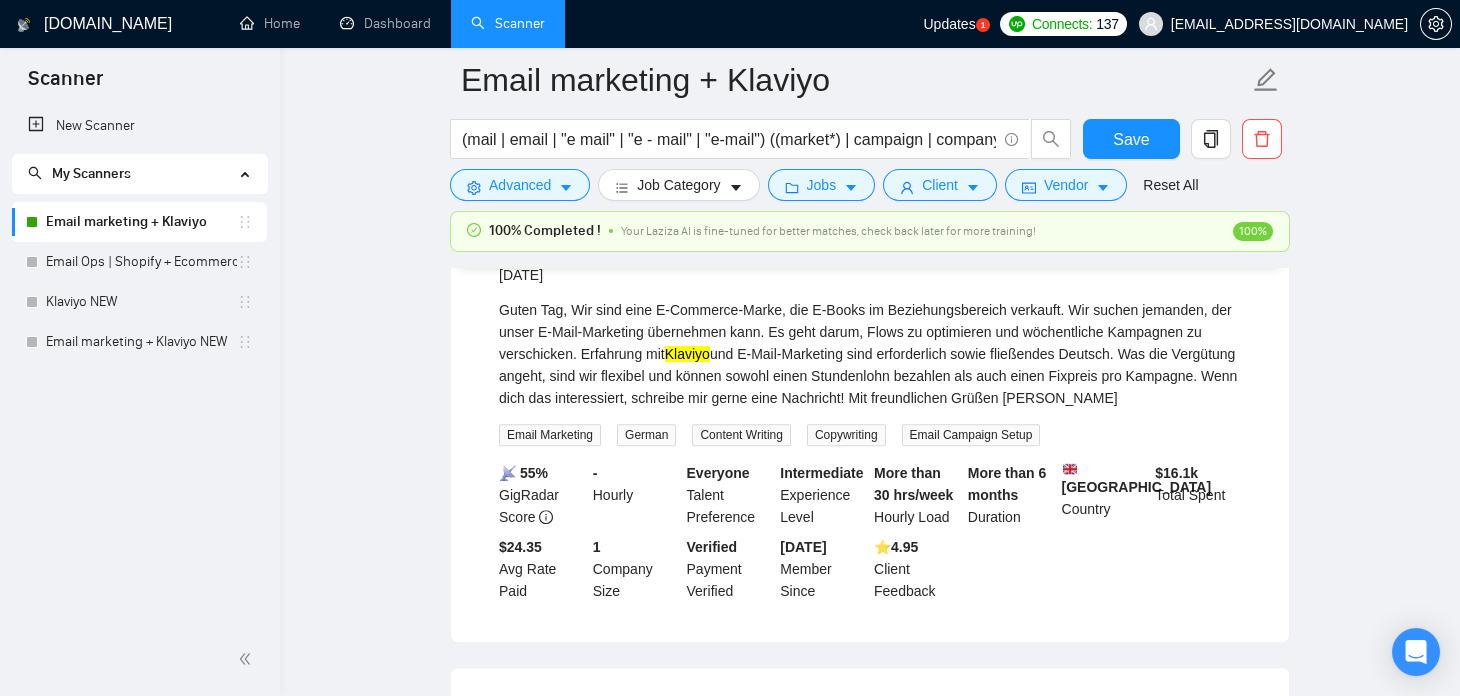 drag, startPoint x: 765, startPoint y: 286, endPoint x: 496, endPoint y: 284, distance: 269.00745 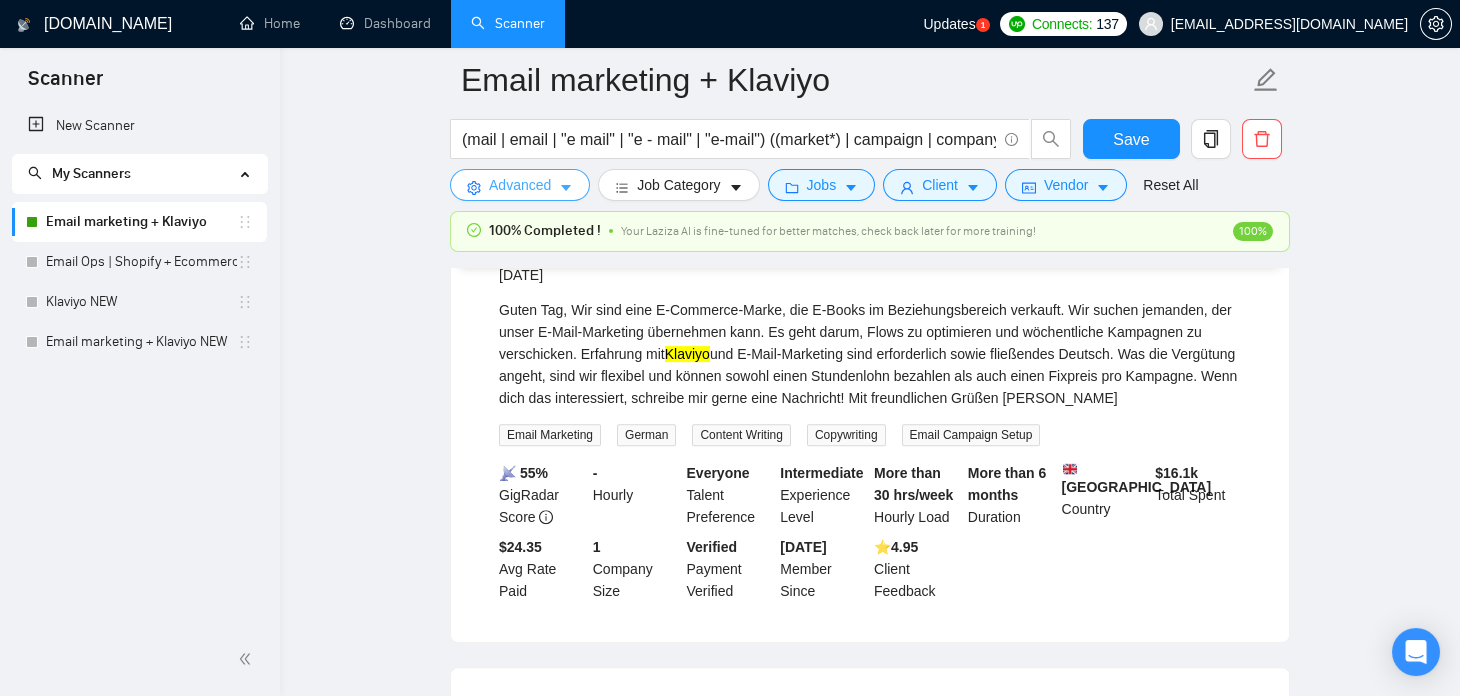 click 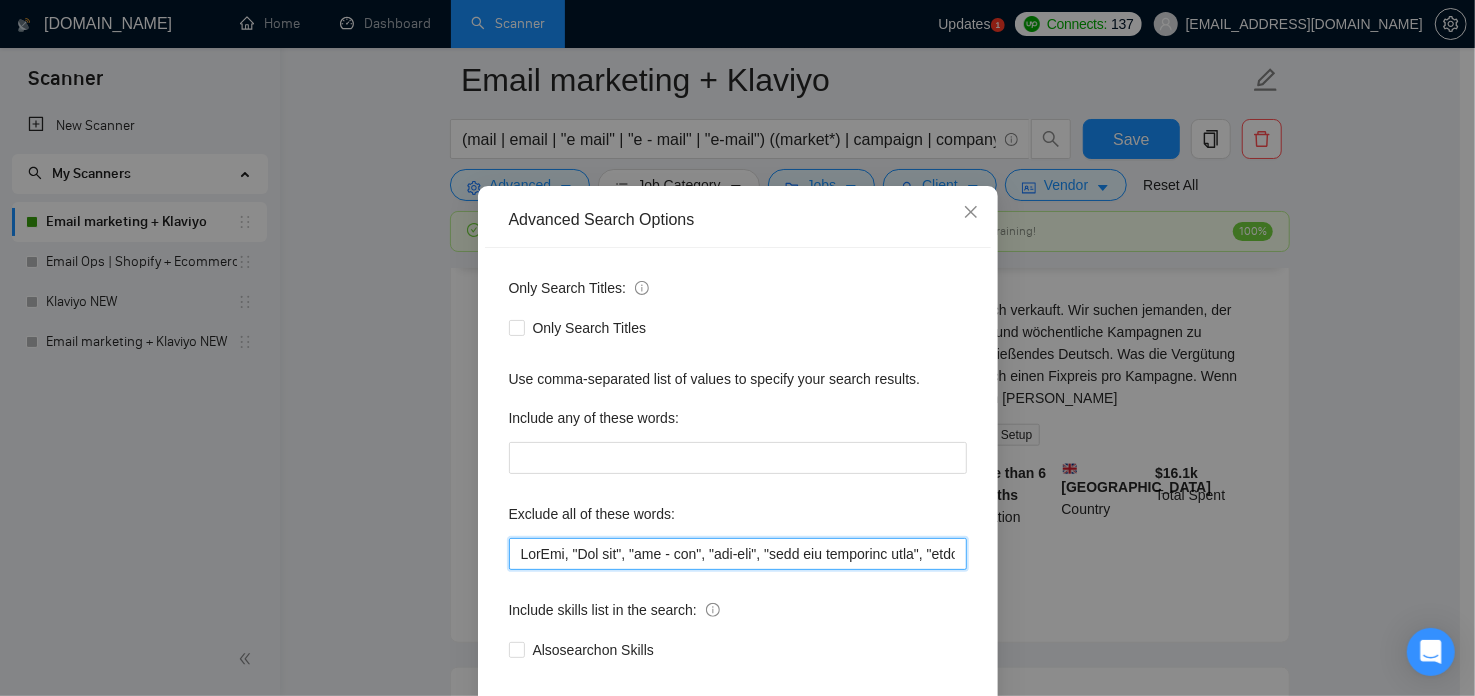 click at bounding box center (738, 554) 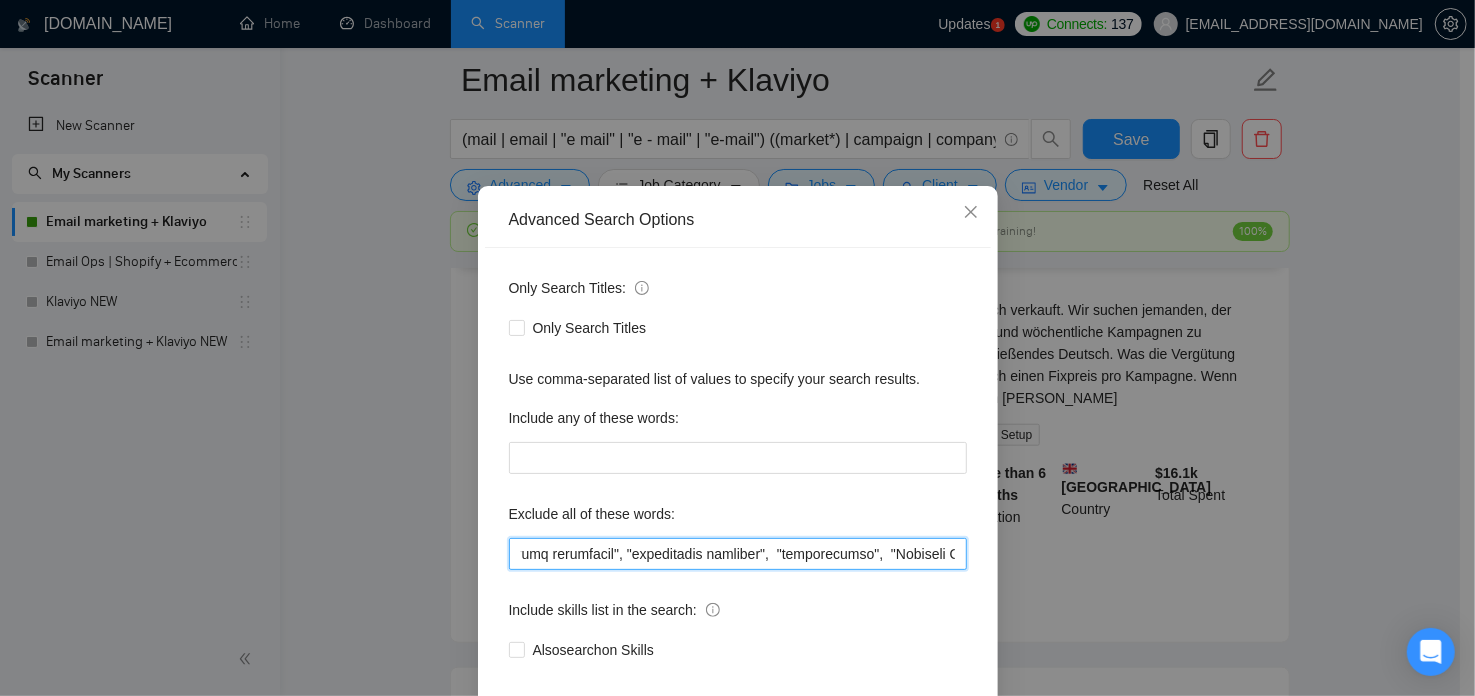 scroll, scrollTop: 0, scrollLeft: 15631, axis: horizontal 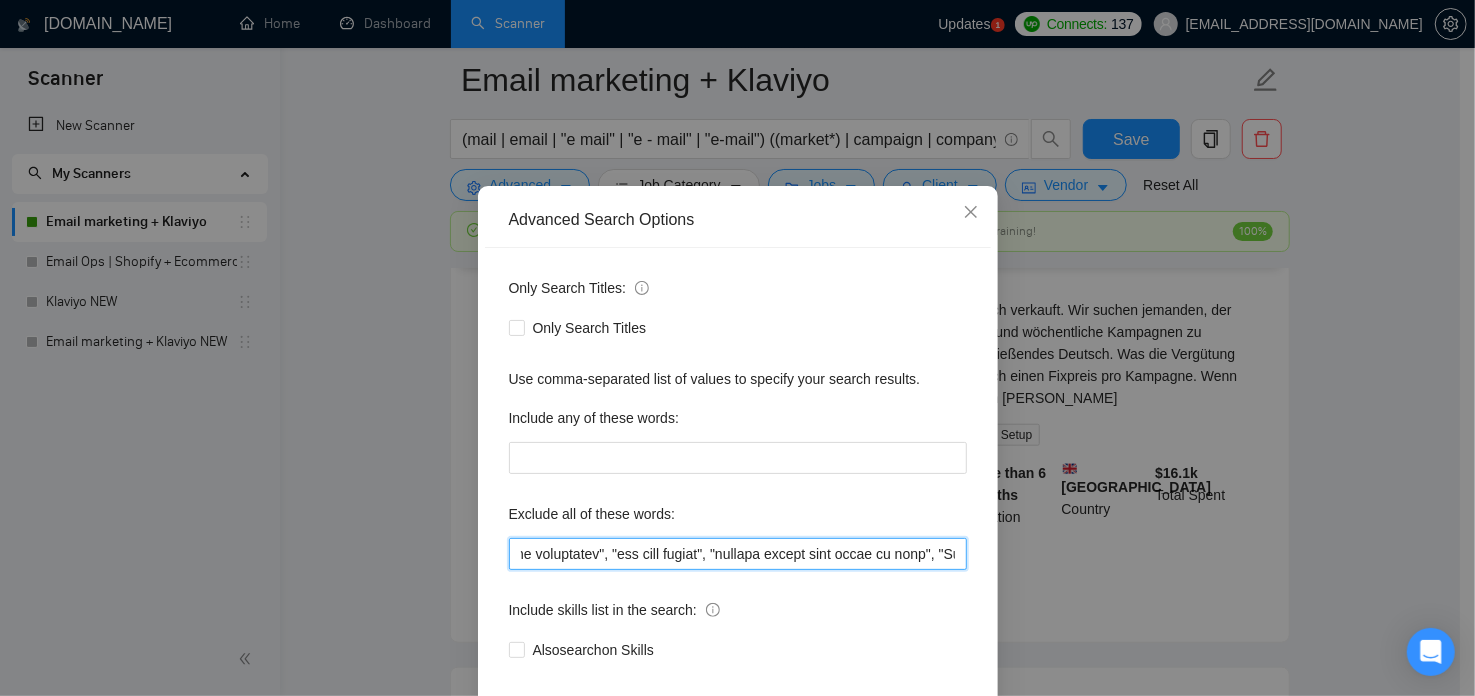 click at bounding box center (738, 554) 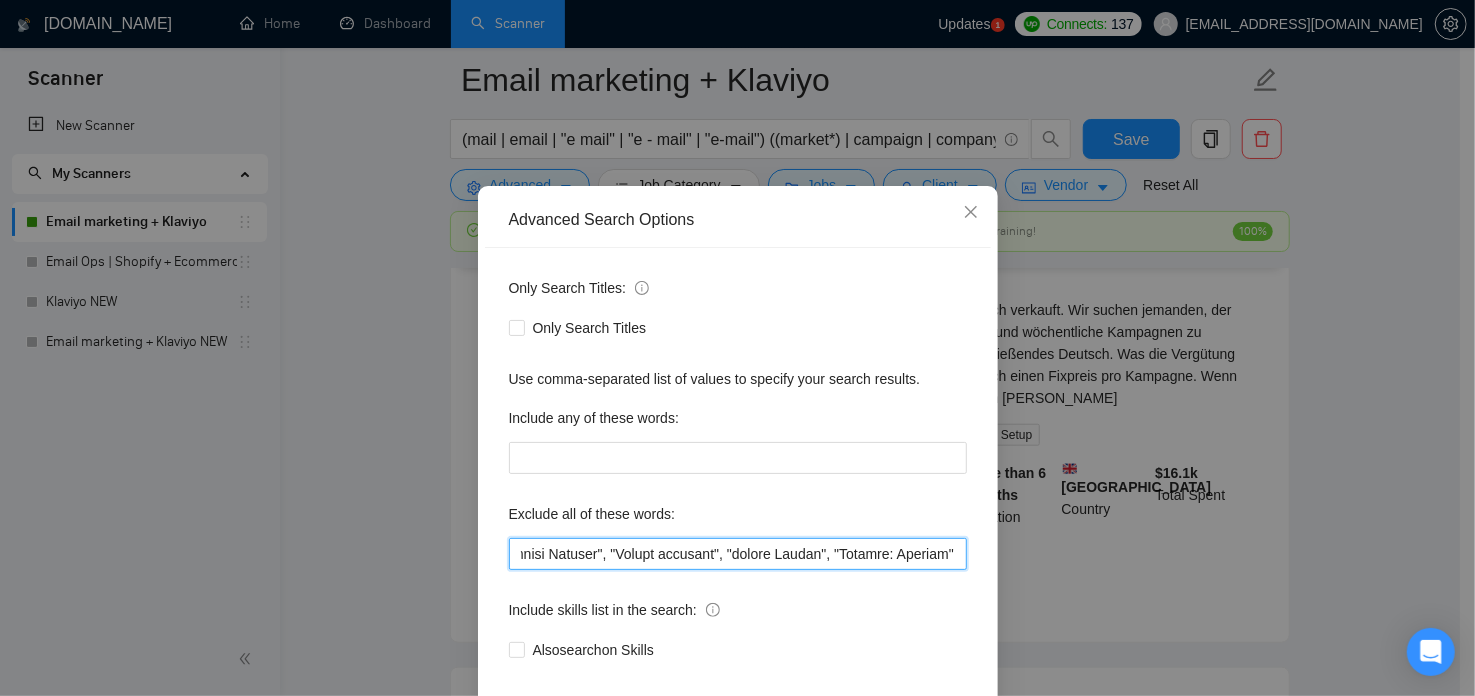 scroll, scrollTop: 135, scrollLeft: 0, axis: vertical 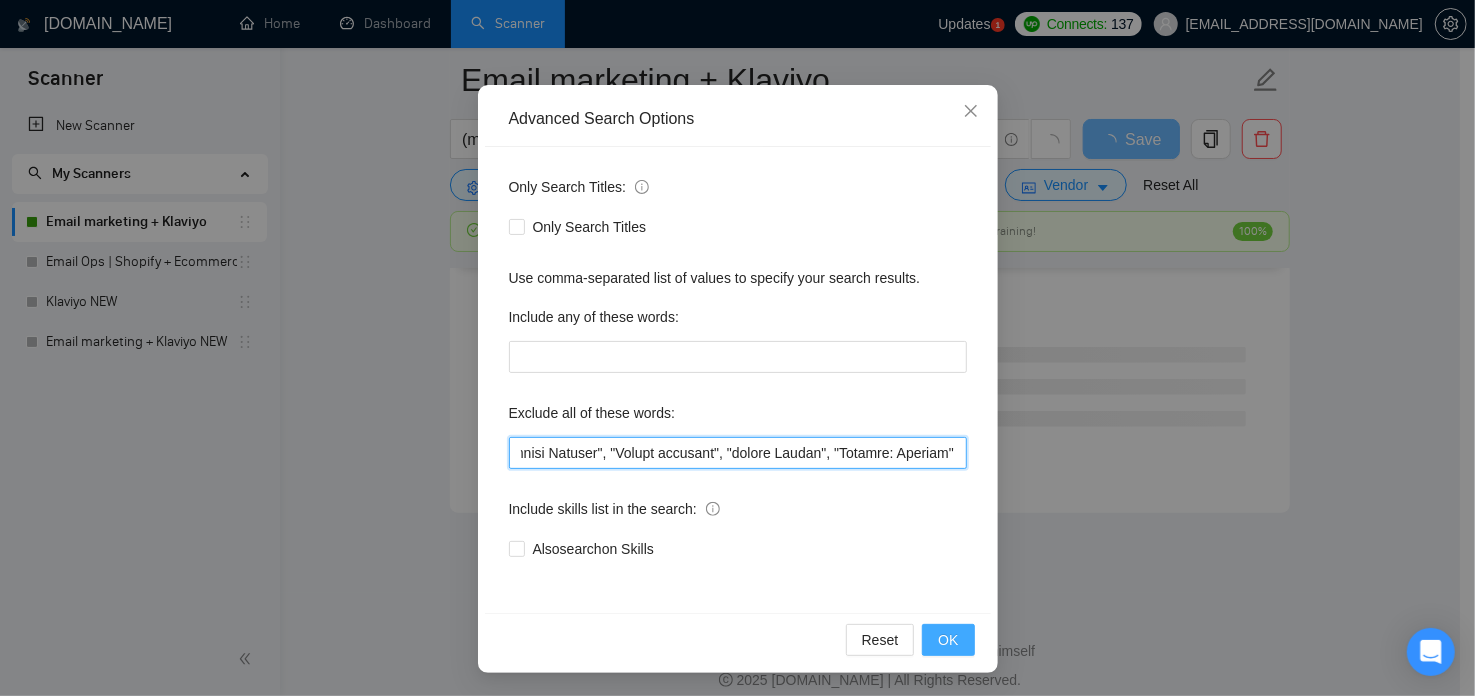 type on "TikTok, "Tik tok", "tik - tok", "tik-tok", "join our marketing team", "full time", "full-time", "full - time", CRO, SEO, team, "to Build", "shopify Pro", (design*), "engineer", "Netsuite", "Virtual Assistant", "Shopify Developer", "Ads", "agencies not to apply", Swedish, SMS, Smartlead, Trustpilot, "Virtual Assistant", "VA", "Data Entry", "Online Research", "Data Collection", "Boolean Search", "PDF Conversion", "Influencer Marketing", "Real Estate", "LinkedIn Lead Generation", "Airtable", "API", "Make.com", "integrate with Airtable", "Airtable to Klaviyo", "flow code", "code setup", "klaviyo troubleshooting", "klaviyo bug", "technical testing", "ventrata", "API integration", "custom integration", "event booking system", "social media", "Facebook", "Instagram", "social media marketing", "German-speaking", "German speaker", "fluent in German", "native German", "must speak German", "German language", "financial services", "wealth management", "investment", "banking", "insurance", "capital markets", "financial..." 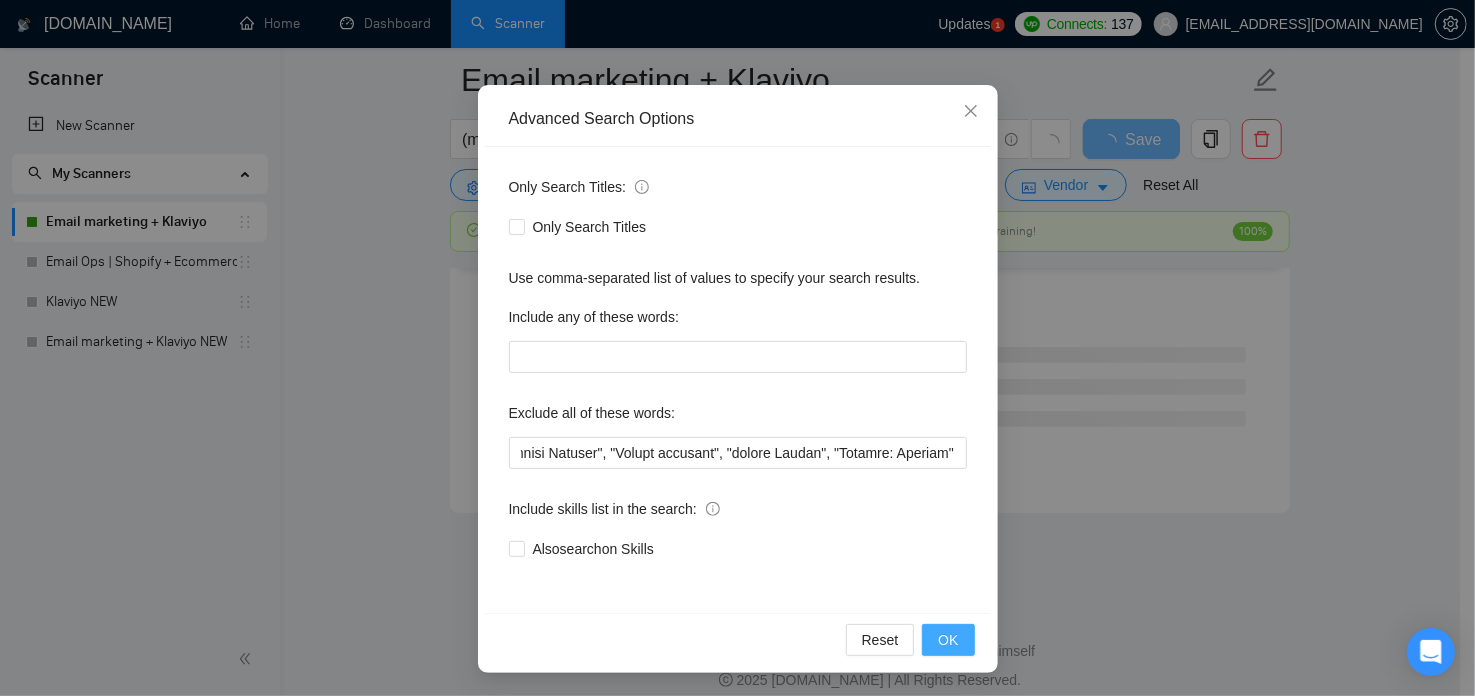 scroll, scrollTop: 0, scrollLeft: 0, axis: both 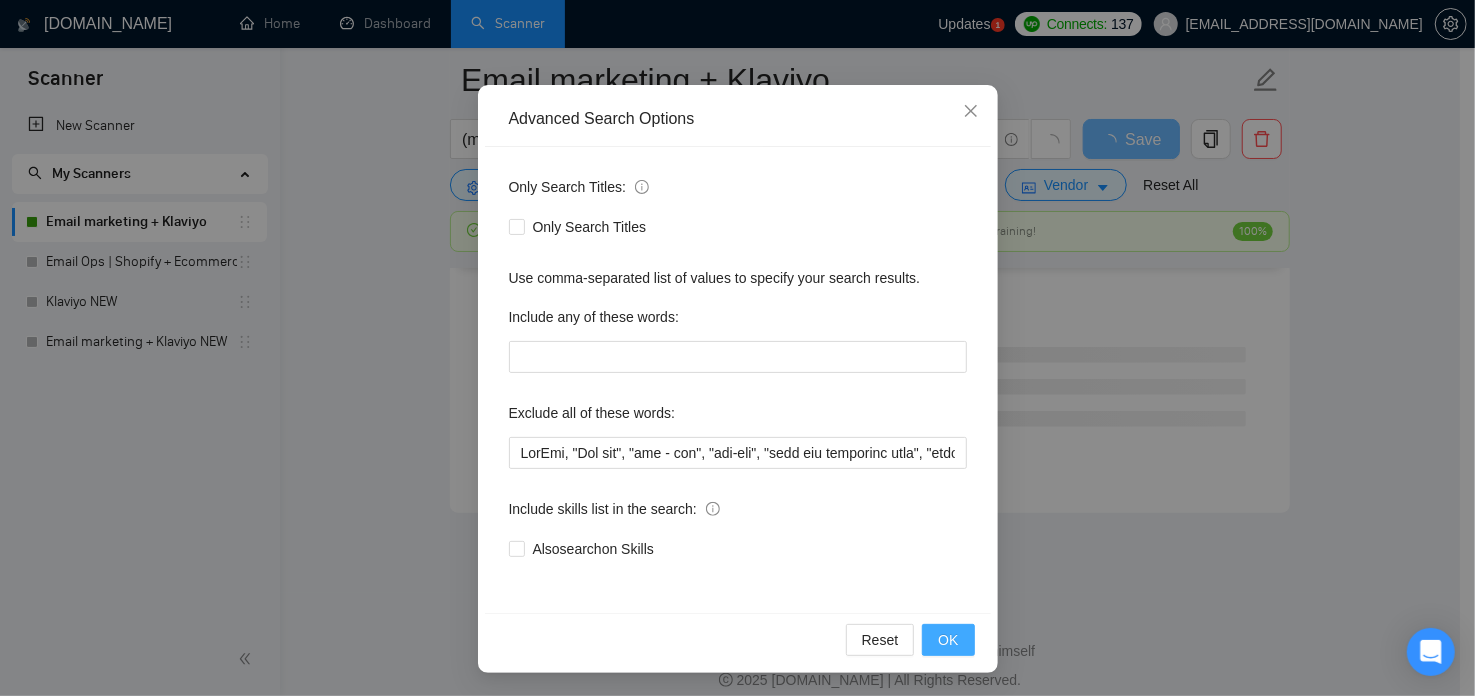 click on "OK" at bounding box center (948, 640) 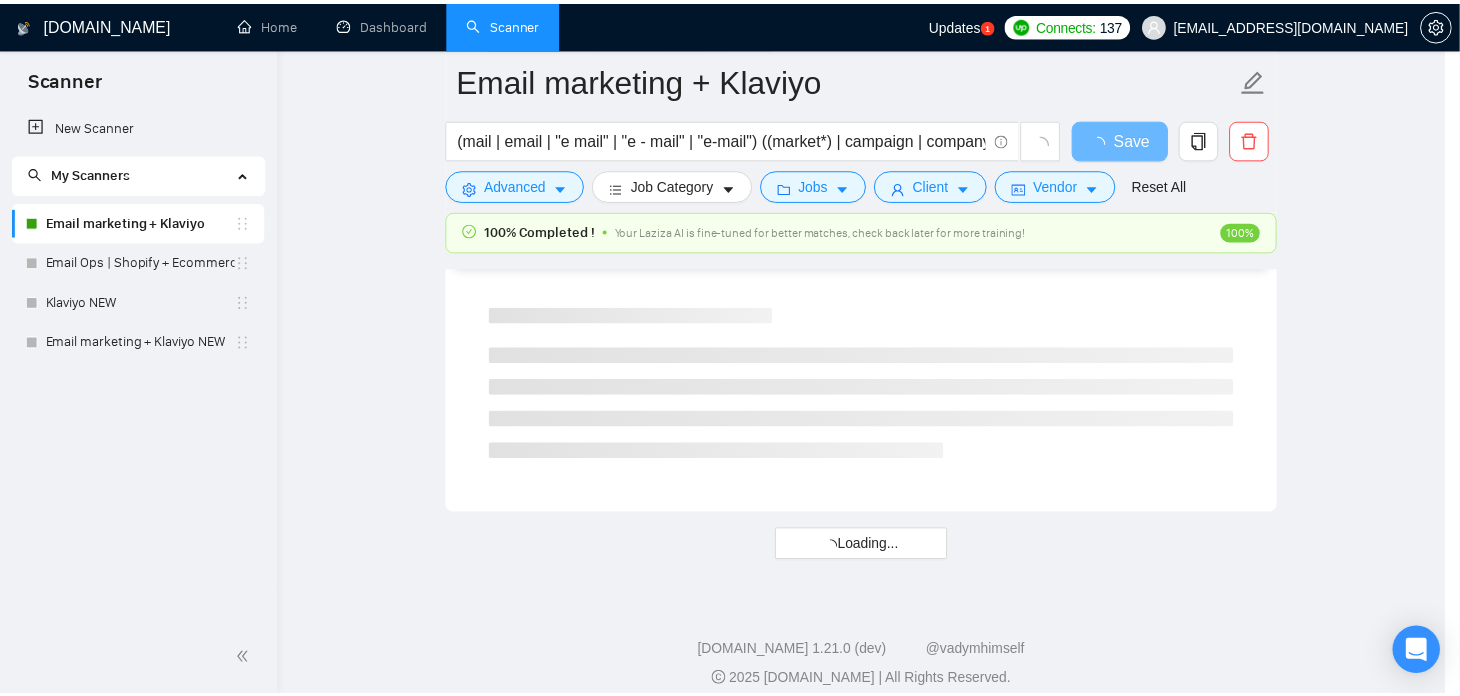 scroll, scrollTop: 34, scrollLeft: 0, axis: vertical 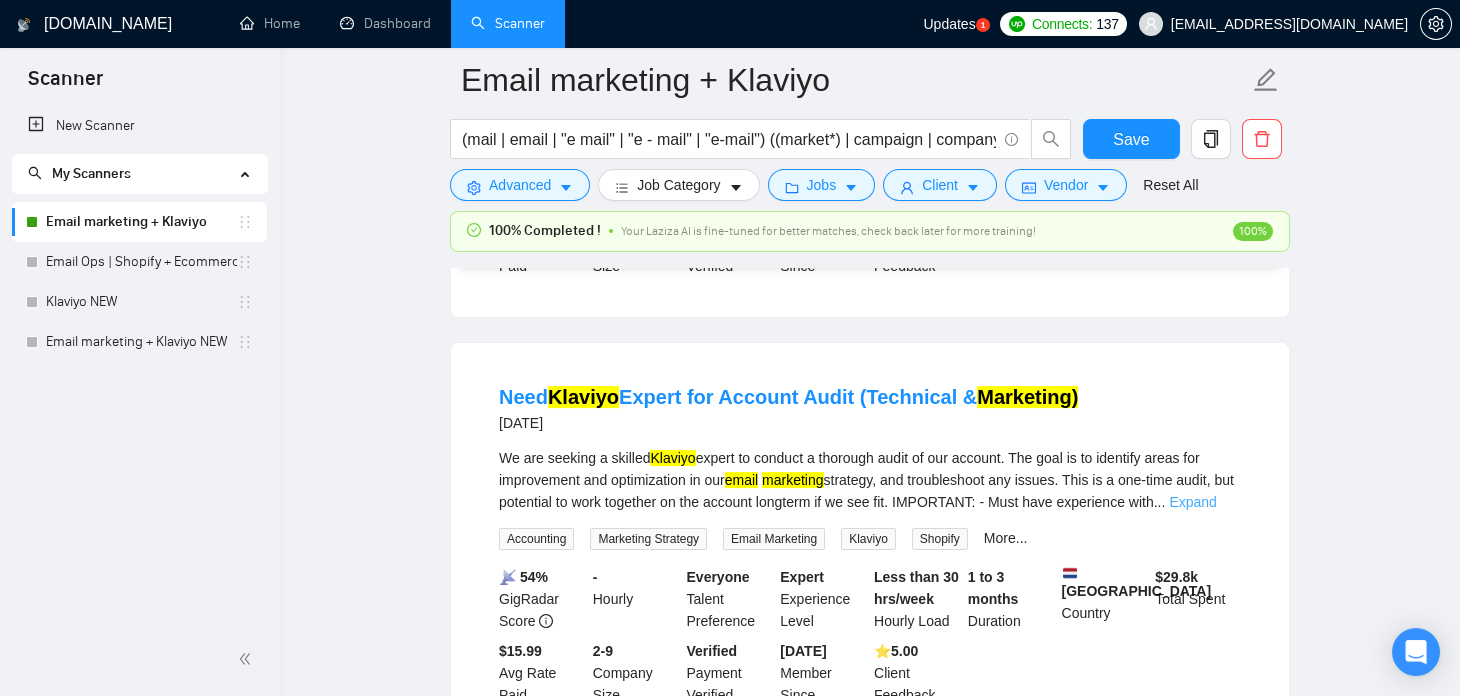 click on "Expand" at bounding box center [1192, 502] 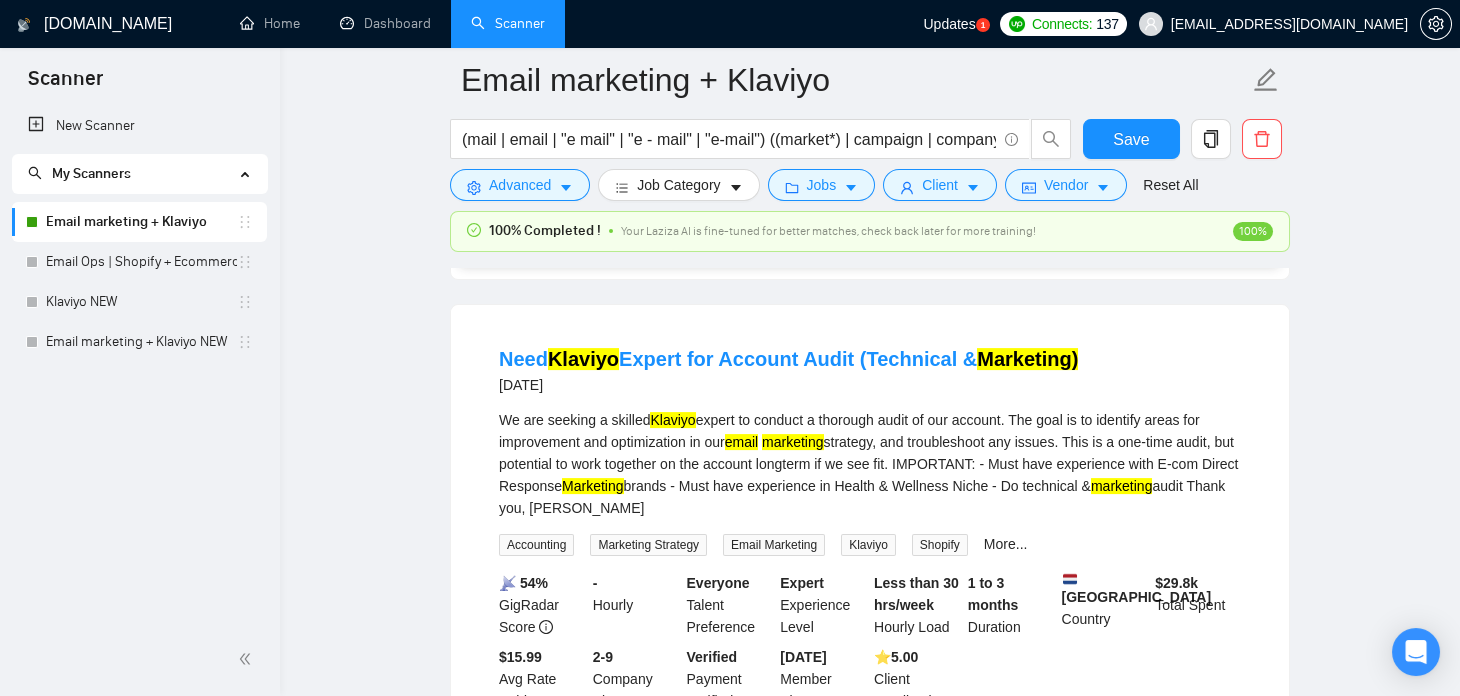scroll, scrollTop: 4128, scrollLeft: 0, axis: vertical 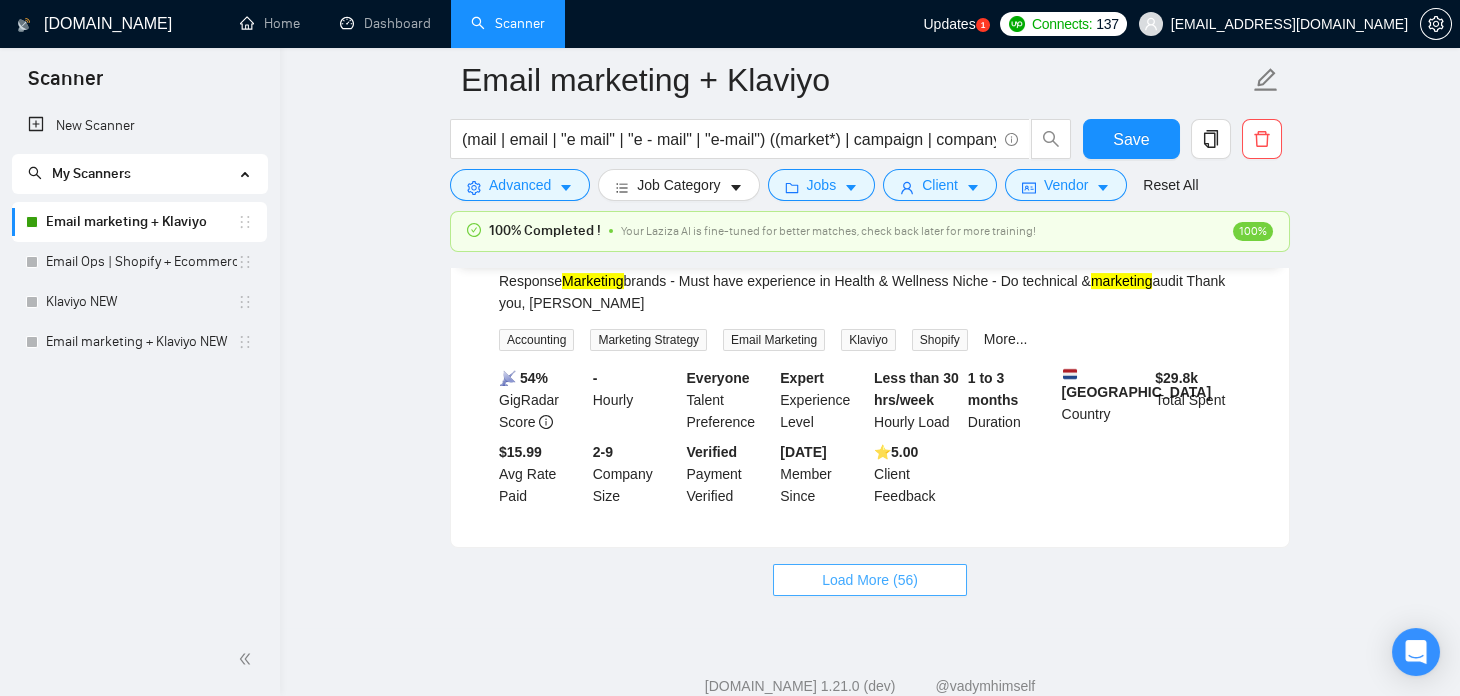 click on "Load More (56)" at bounding box center (870, 580) 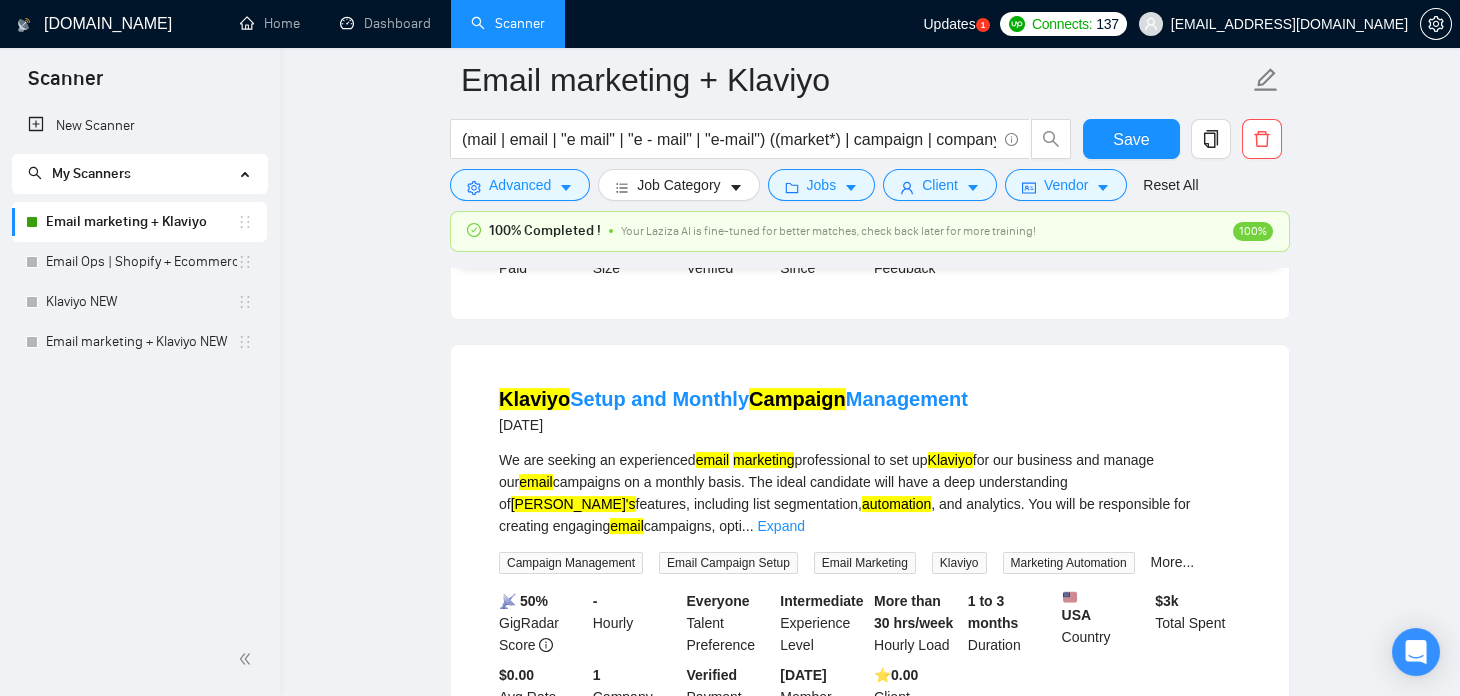 scroll, scrollTop: 4560, scrollLeft: 0, axis: vertical 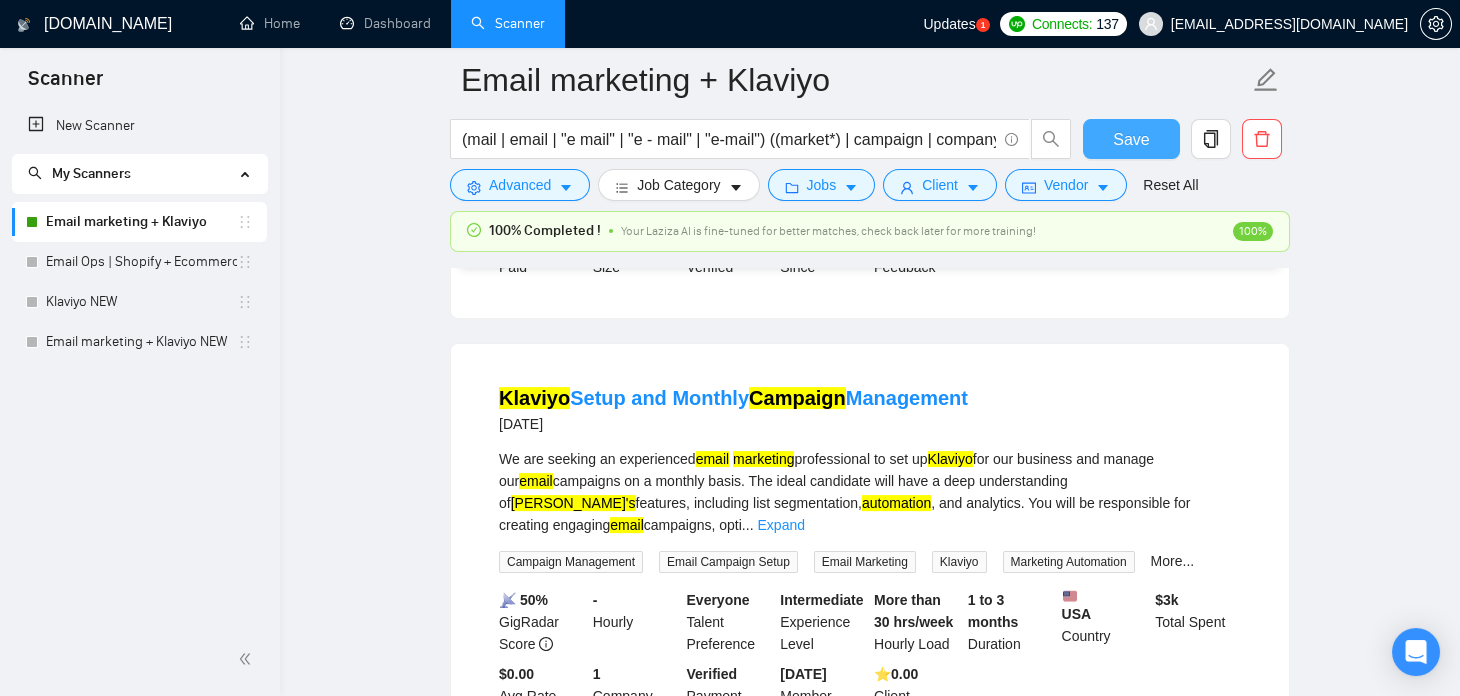 click on "Save" at bounding box center (1131, 139) 